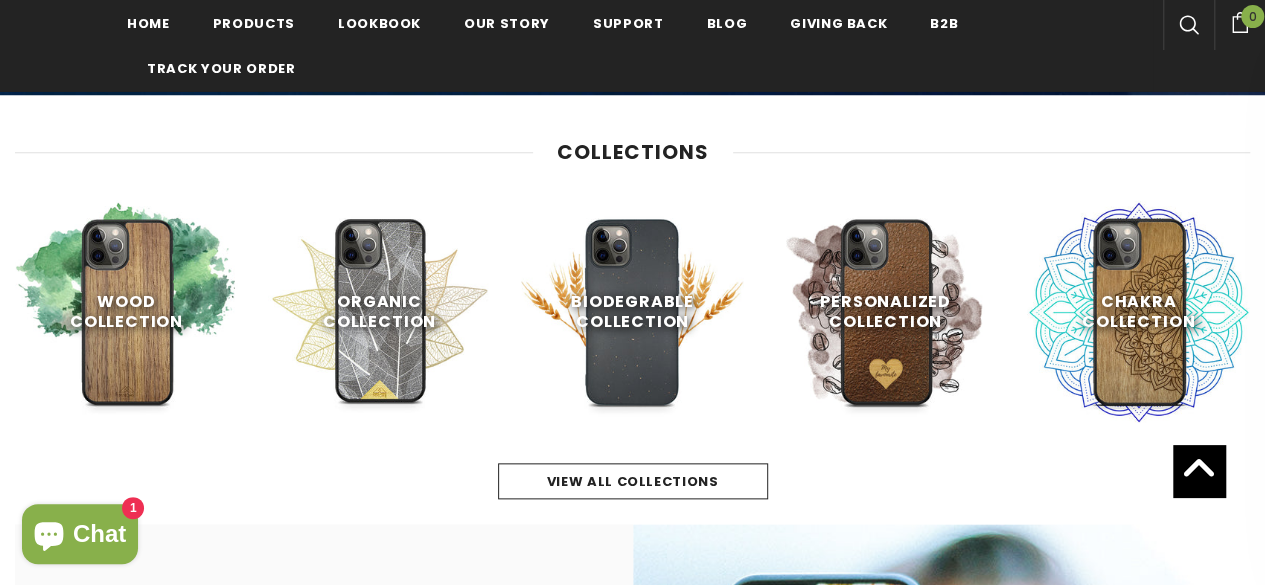 scroll, scrollTop: 1000, scrollLeft: 0, axis: vertical 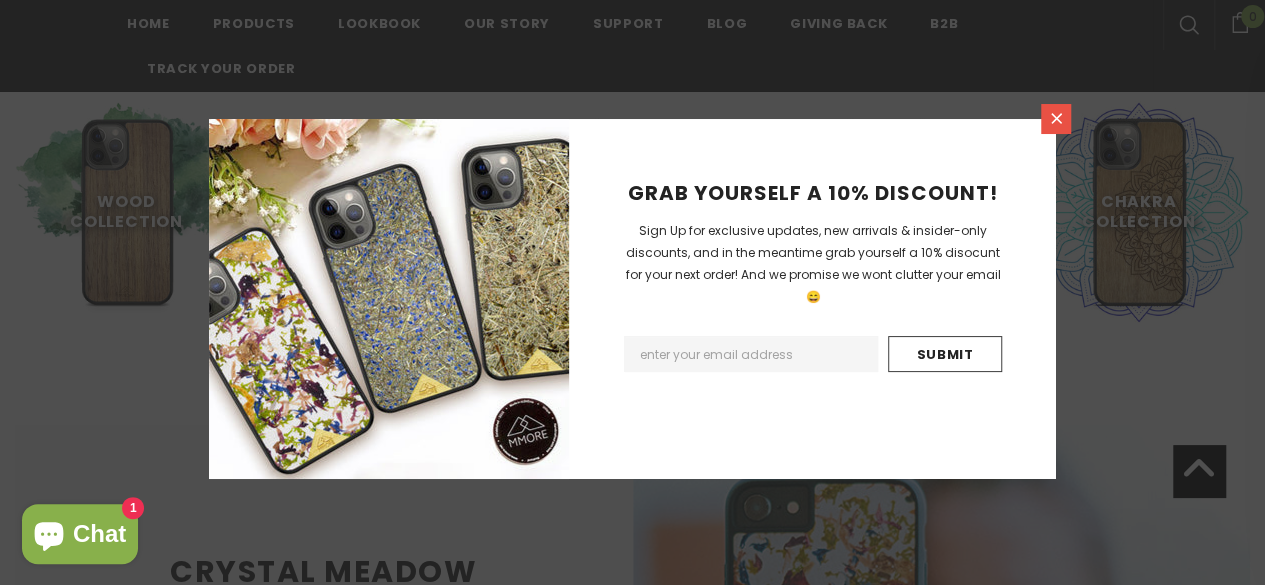 click 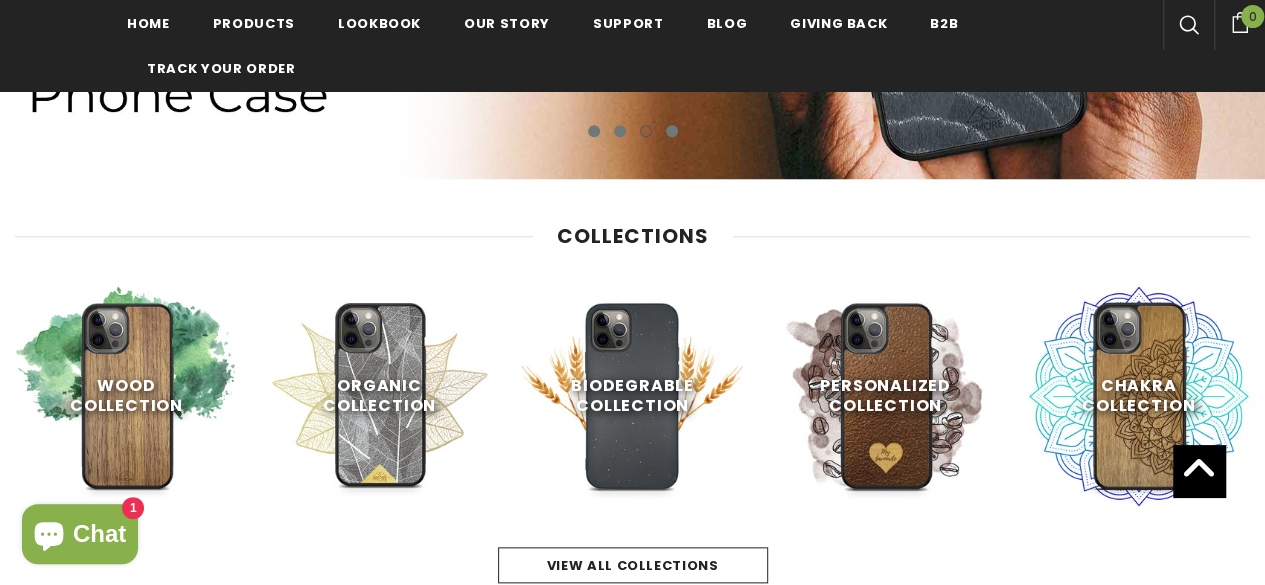 scroll, scrollTop: 900, scrollLeft: 0, axis: vertical 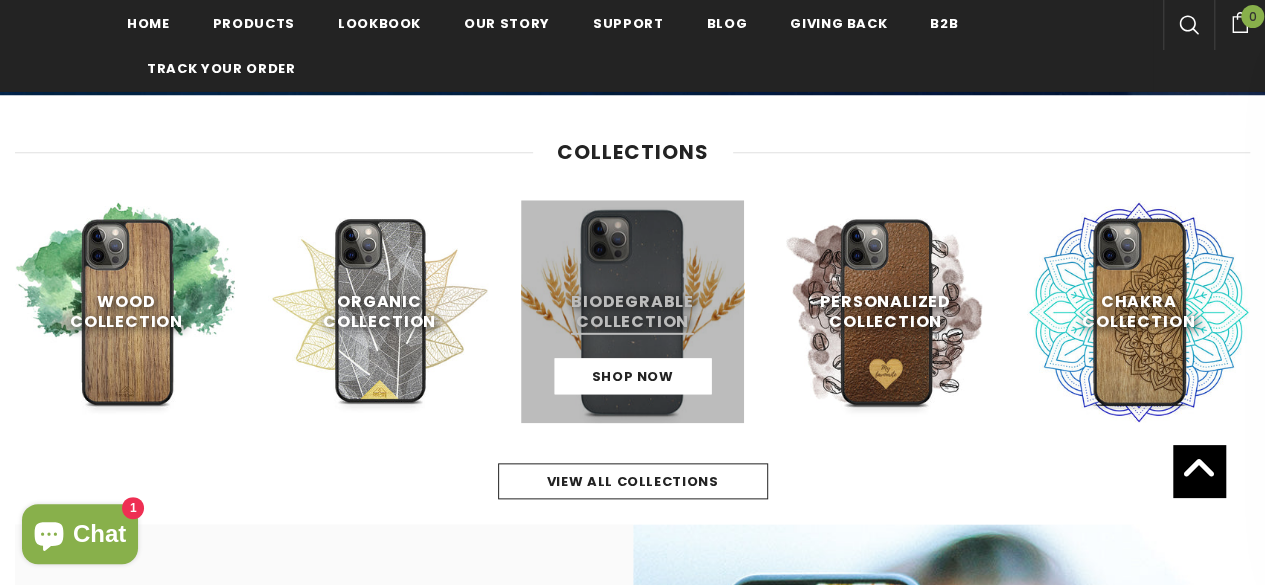 click at bounding box center (632, 311) 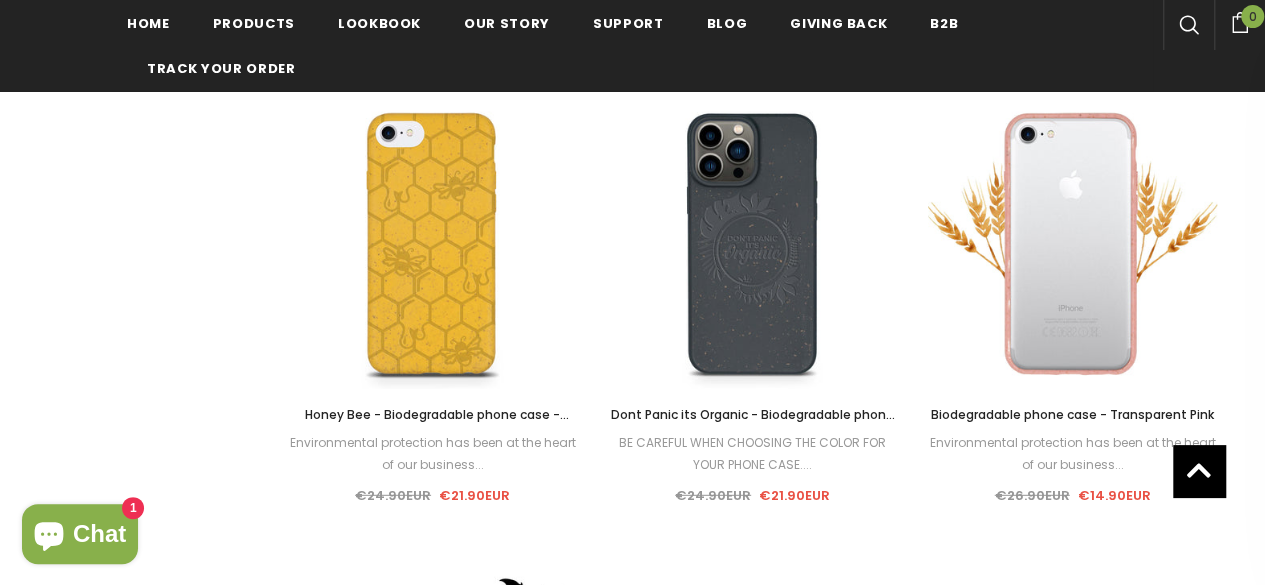 scroll, scrollTop: 2506, scrollLeft: 0, axis: vertical 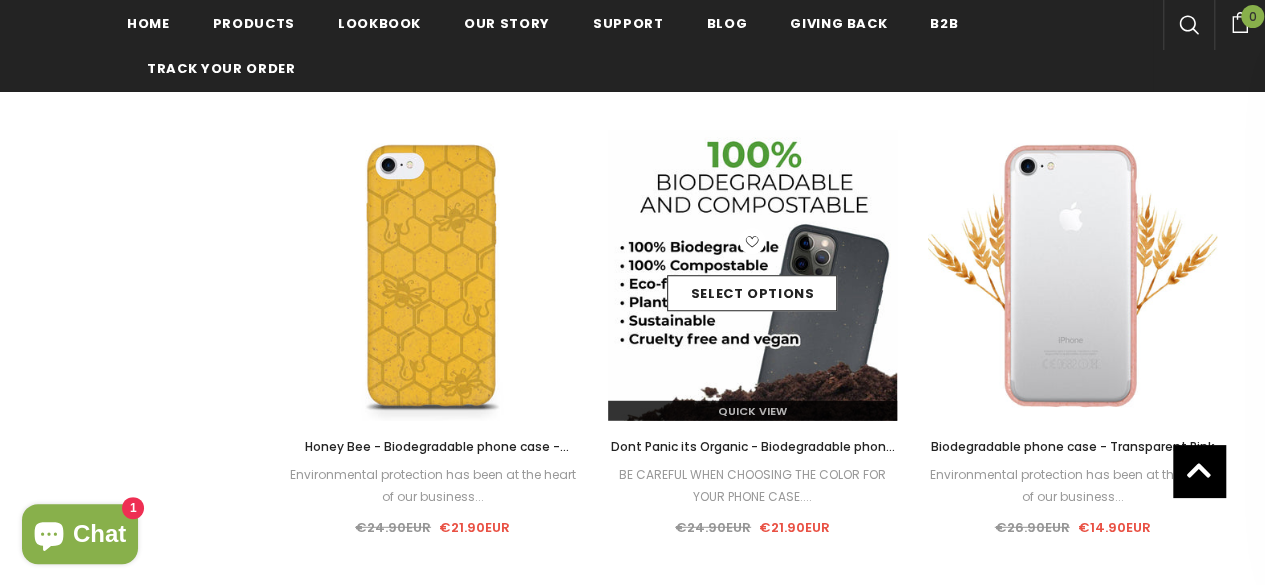 click at bounding box center (753, 276) 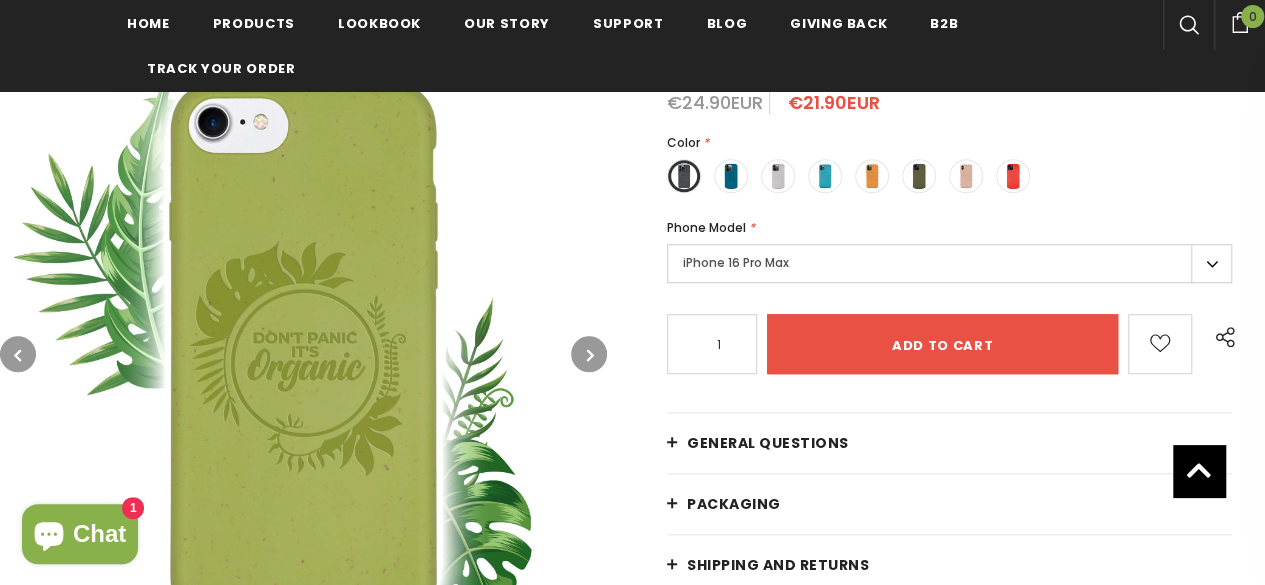 scroll, scrollTop: 500, scrollLeft: 0, axis: vertical 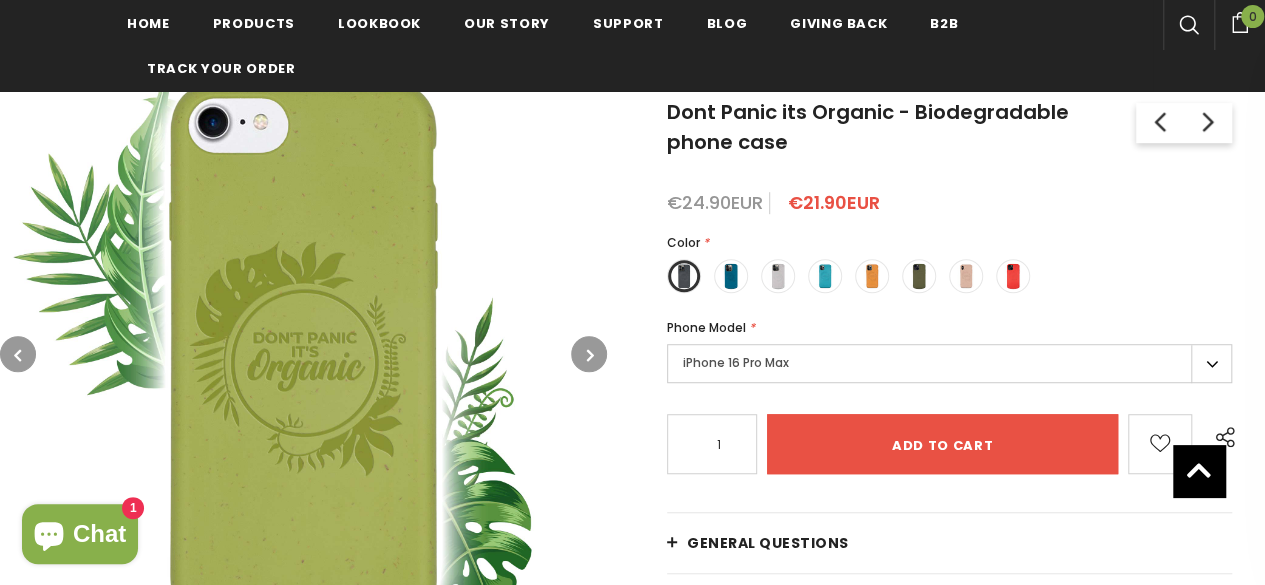 click on "iPhone 16 Pro Max" at bounding box center (949, 363) 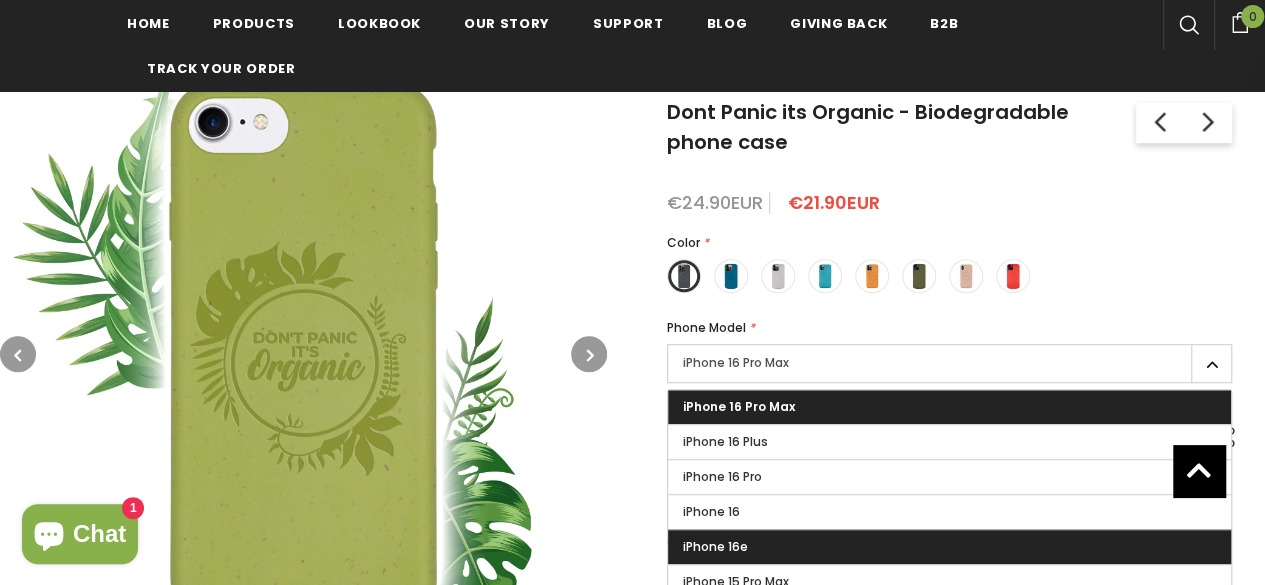 click on "iPhone 16e" at bounding box center (949, 547) 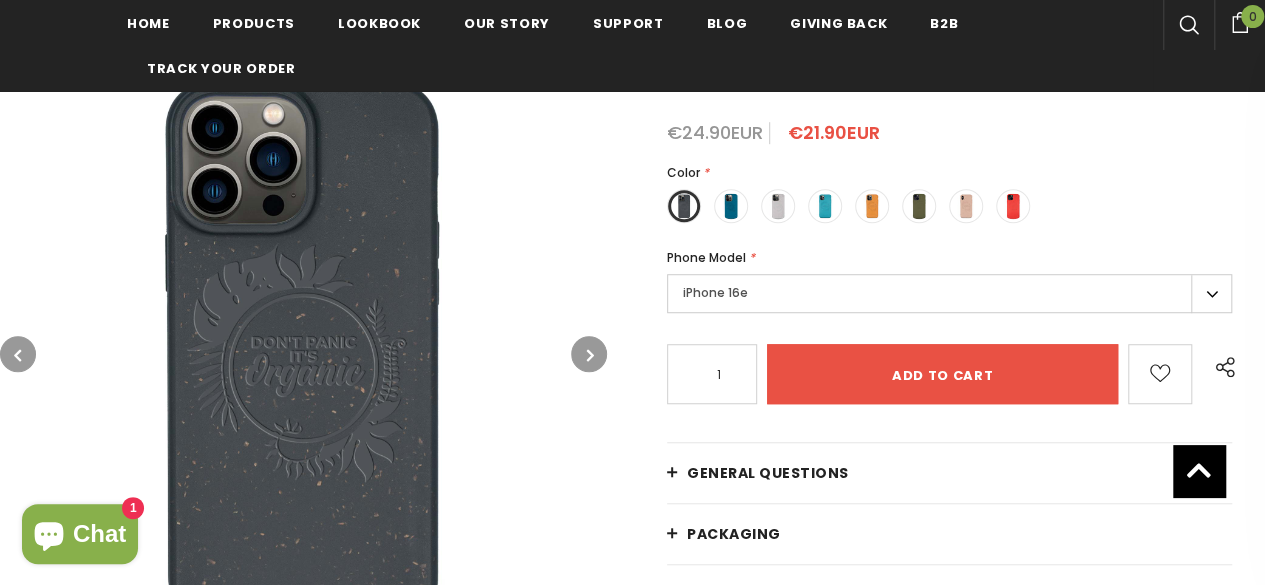 scroll, scrollTop: 600, scrollLeft: 0, axis: vertical 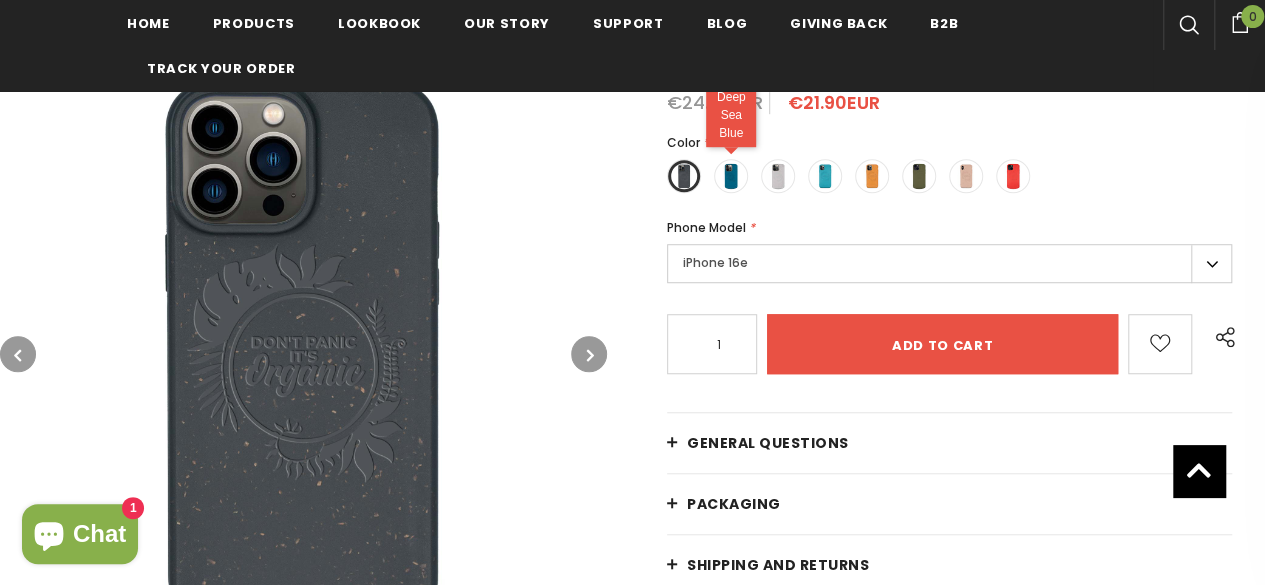 click at bounding box center [731, 176] 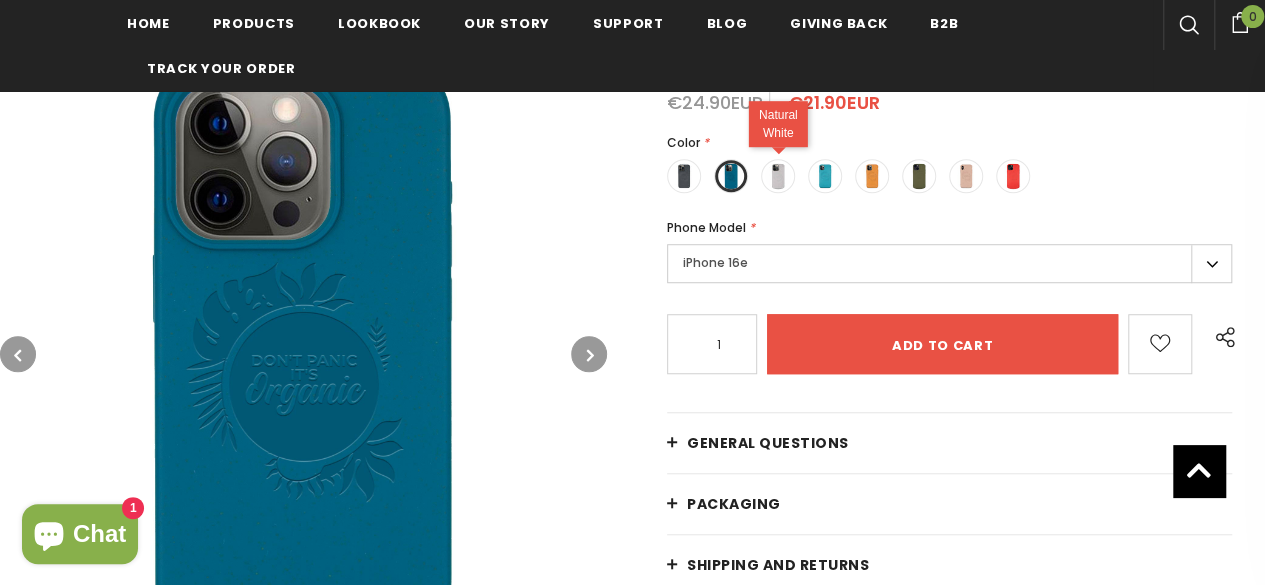 click at bounding box center (778, 176) 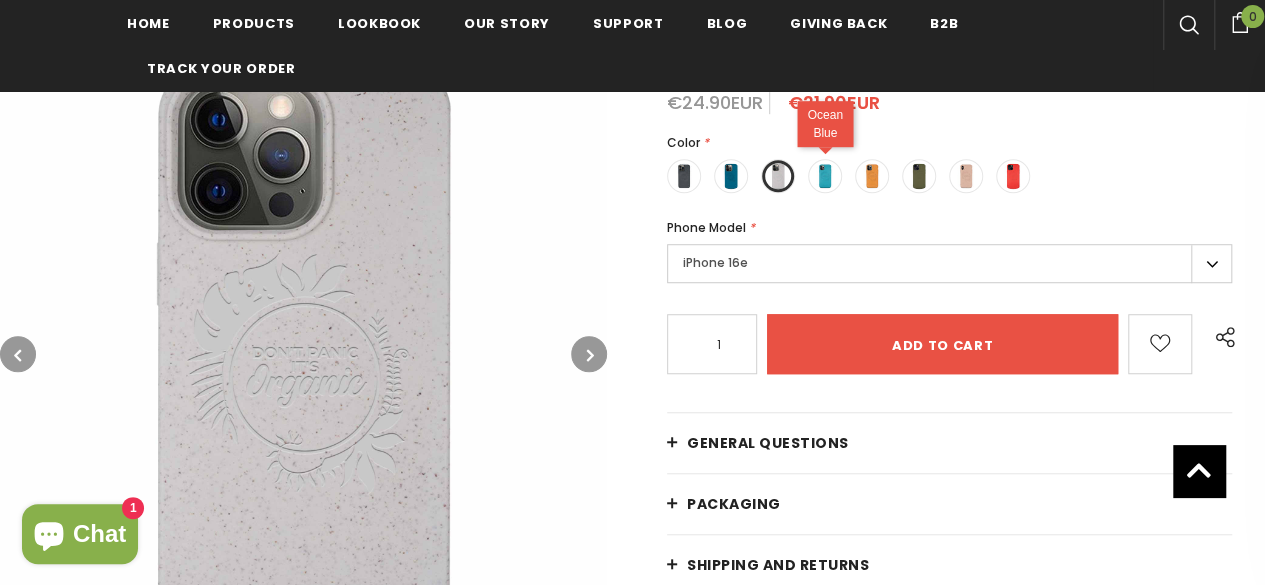click at bounding box center [825, 176] 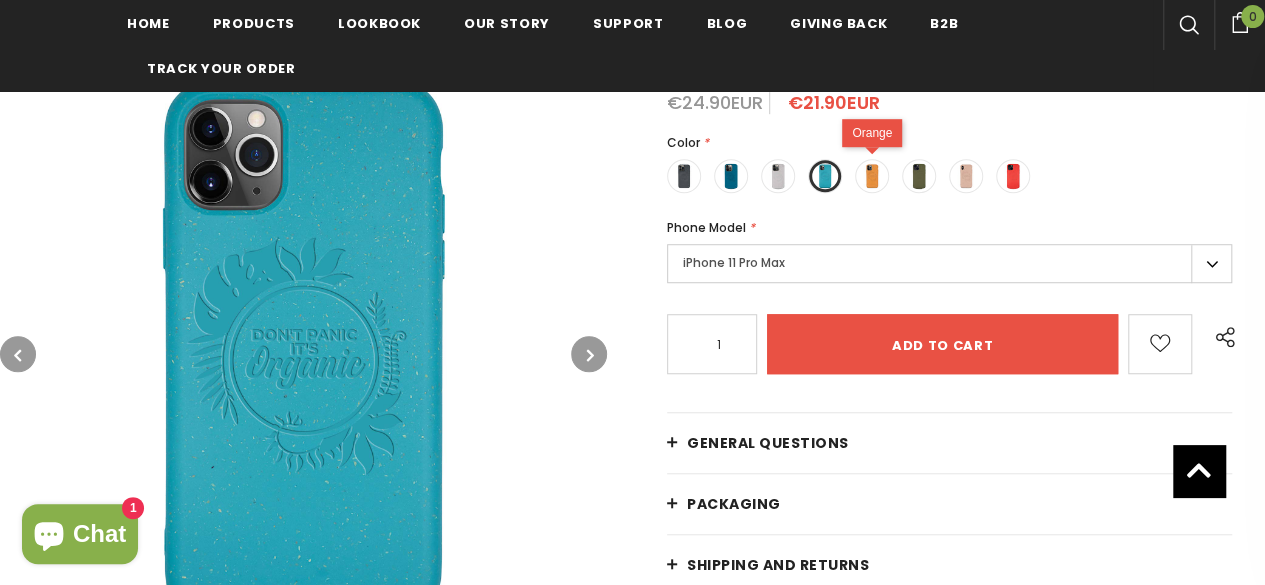 click at bounding box center [872, 176] 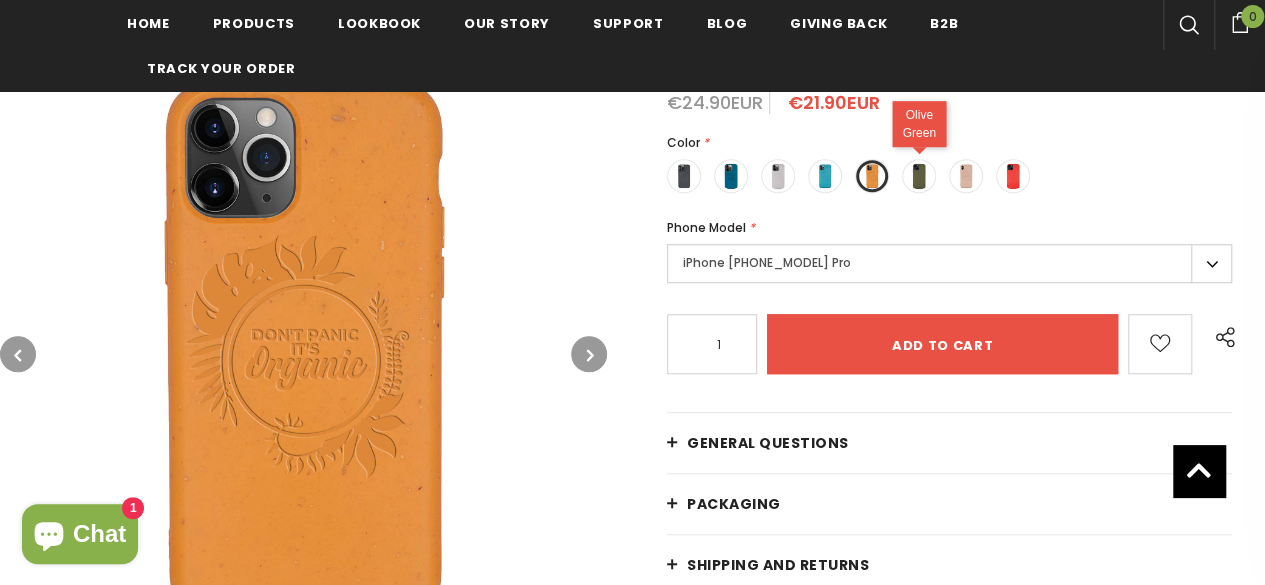 click at bounding box center (919, 176) 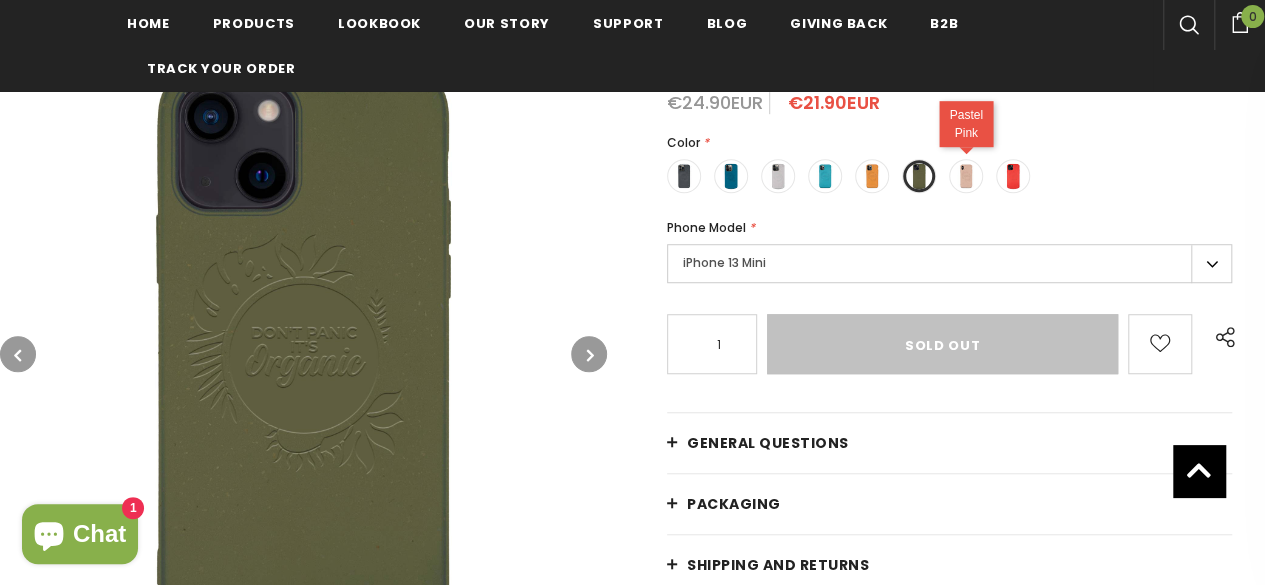 click at bounding box center (966, 176) 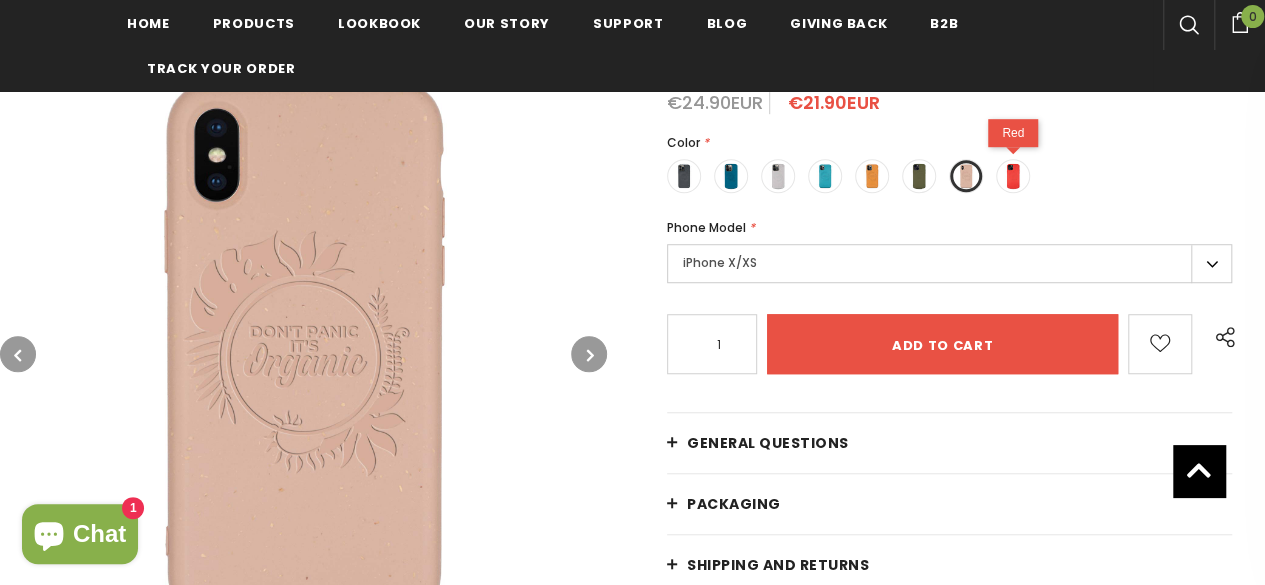 click at bounding box center [1013, 176] 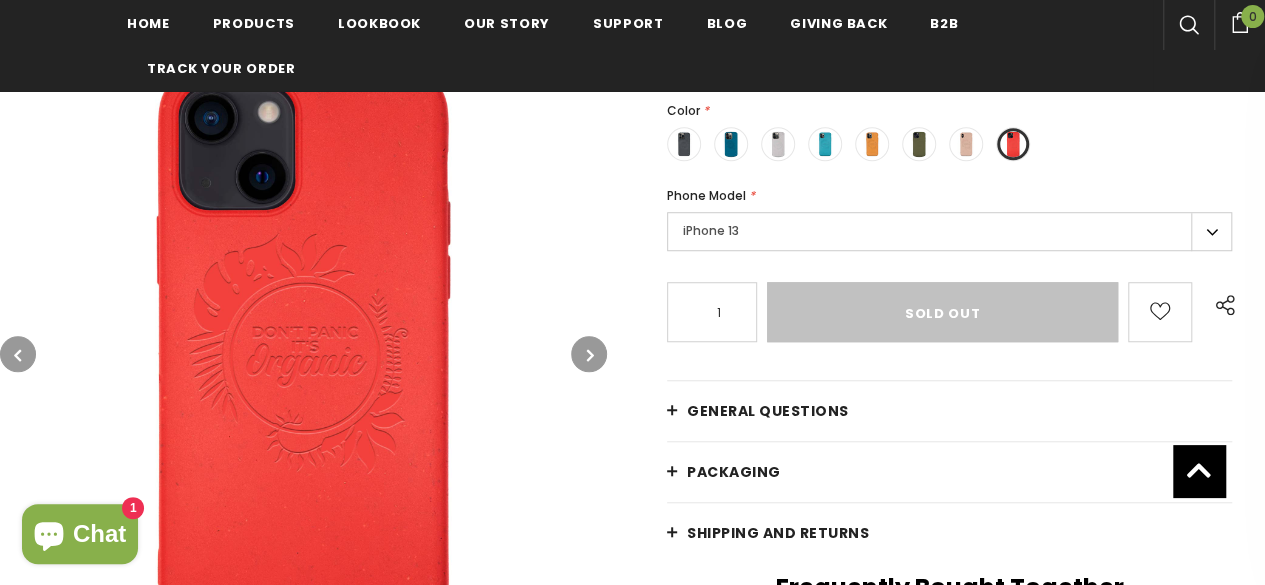 scroll, scrollTop: 600, scrollLeft: 0, axis: vertical 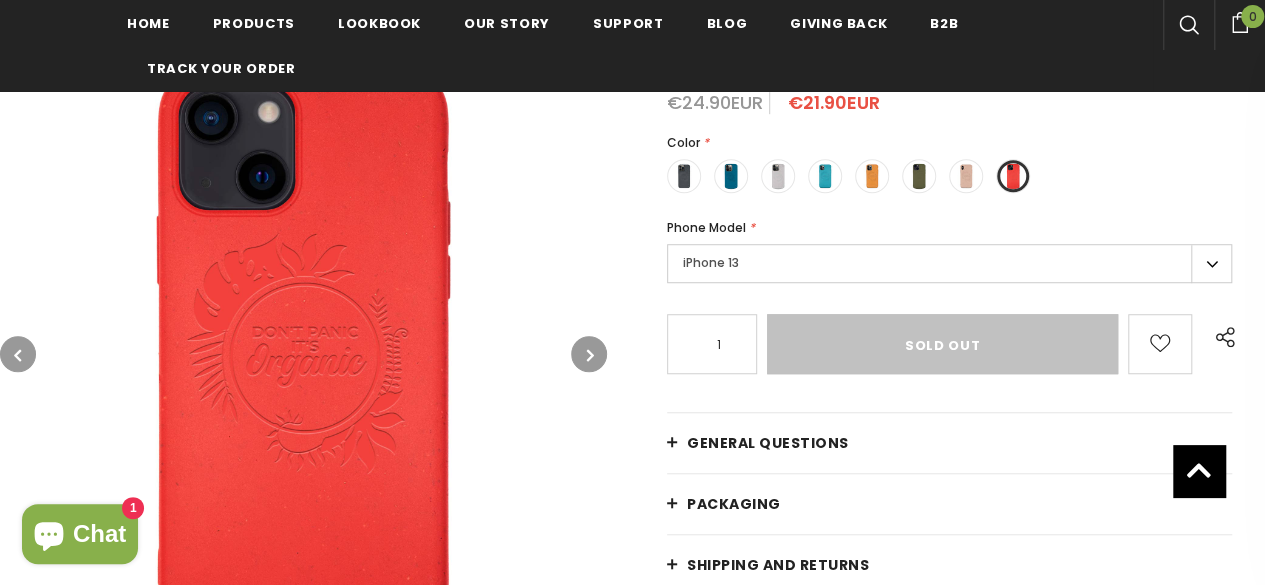 click on "iPhone 13" at bounding box center (949, 263) 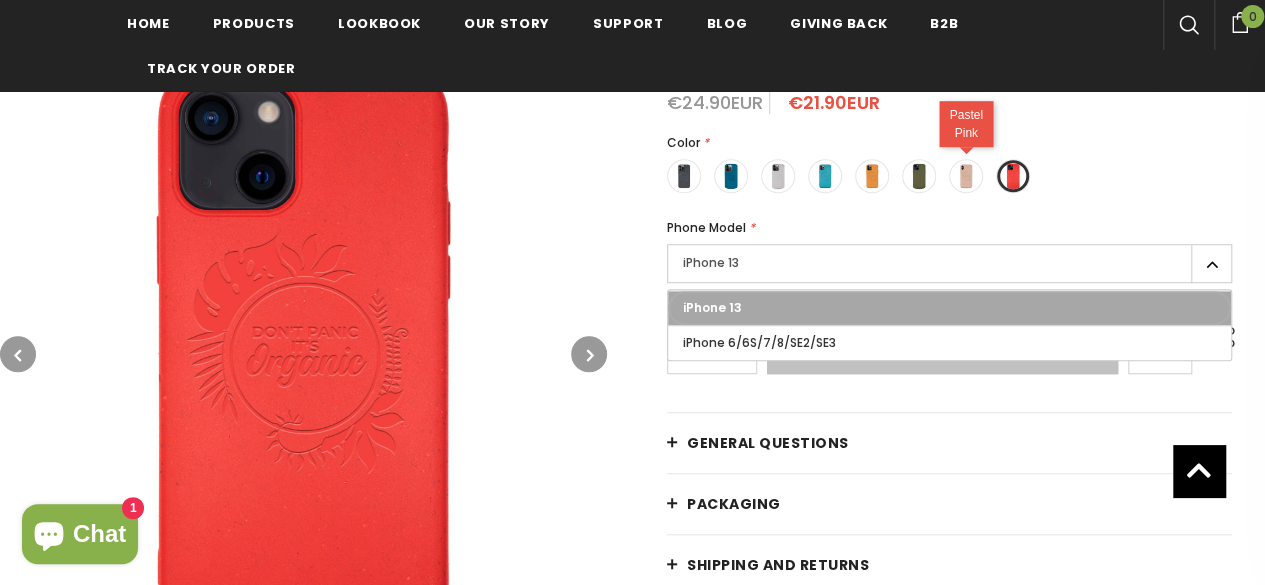 click at bounding box center (966, 176) 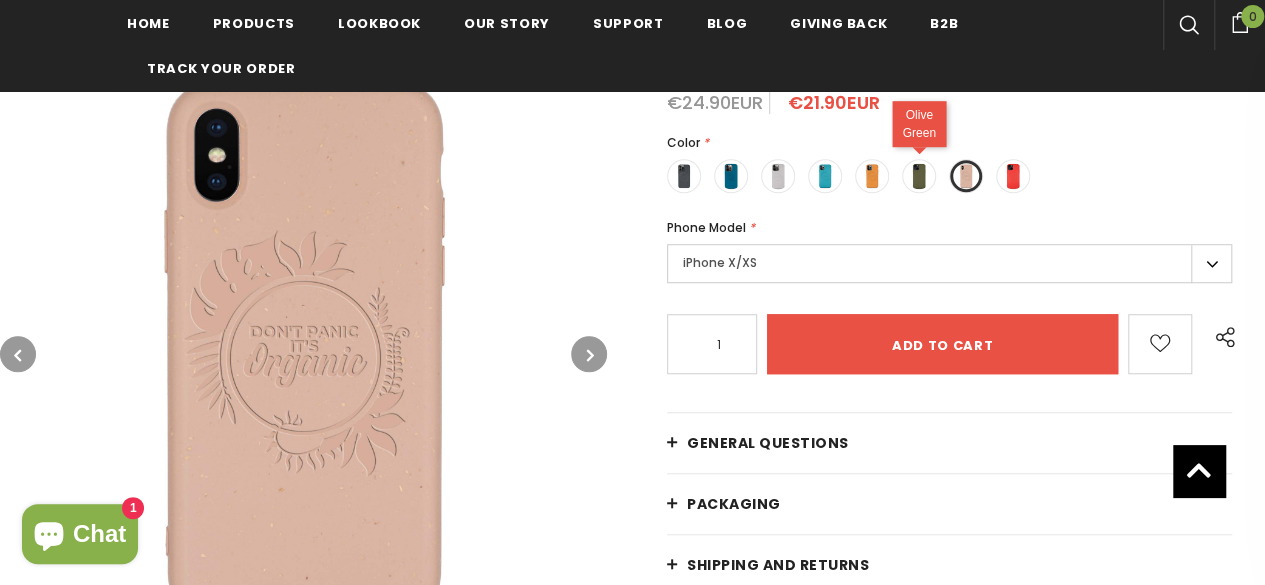 click at bounding box center [919, 176] 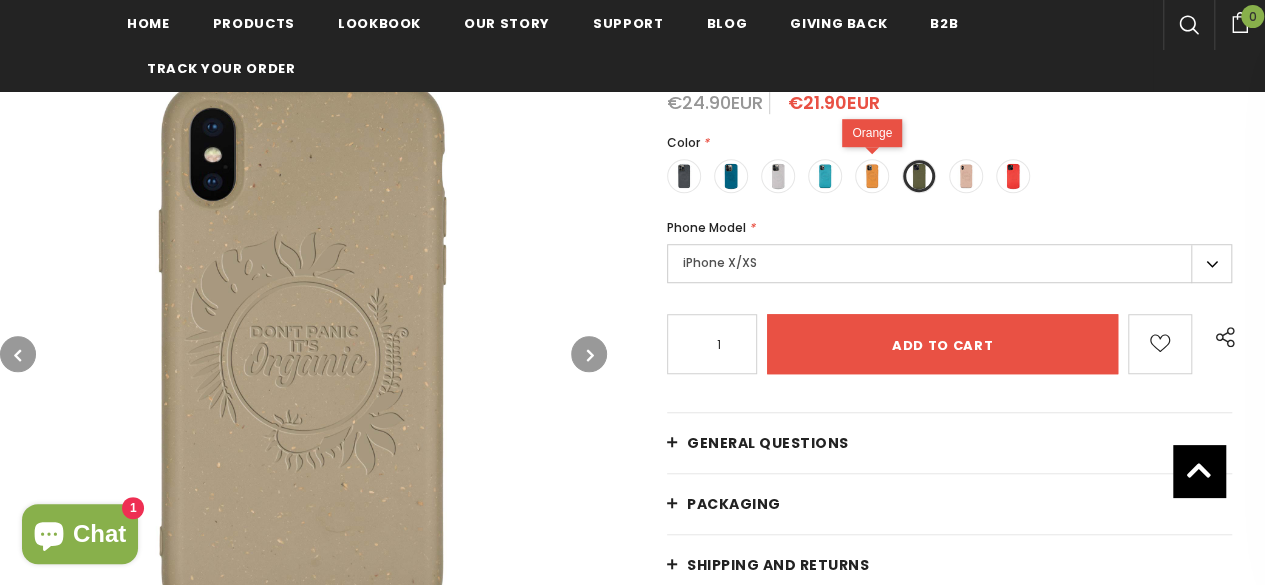 click at bounding box center (872, 176) 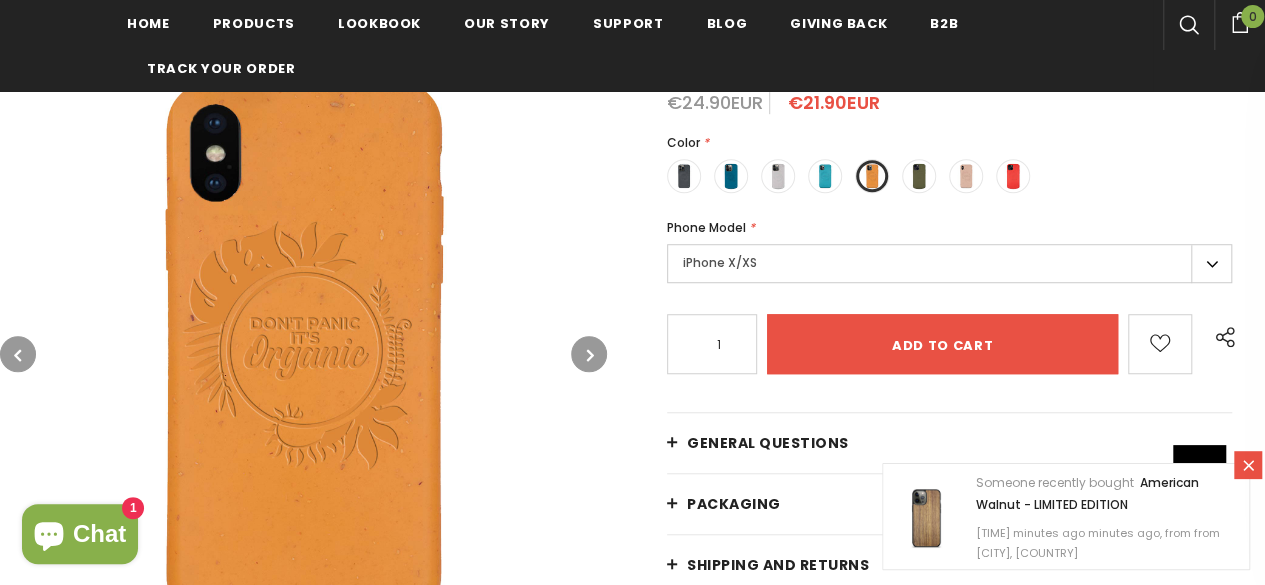 click on "iPhone X/XS" at bounding box center [949, 263] 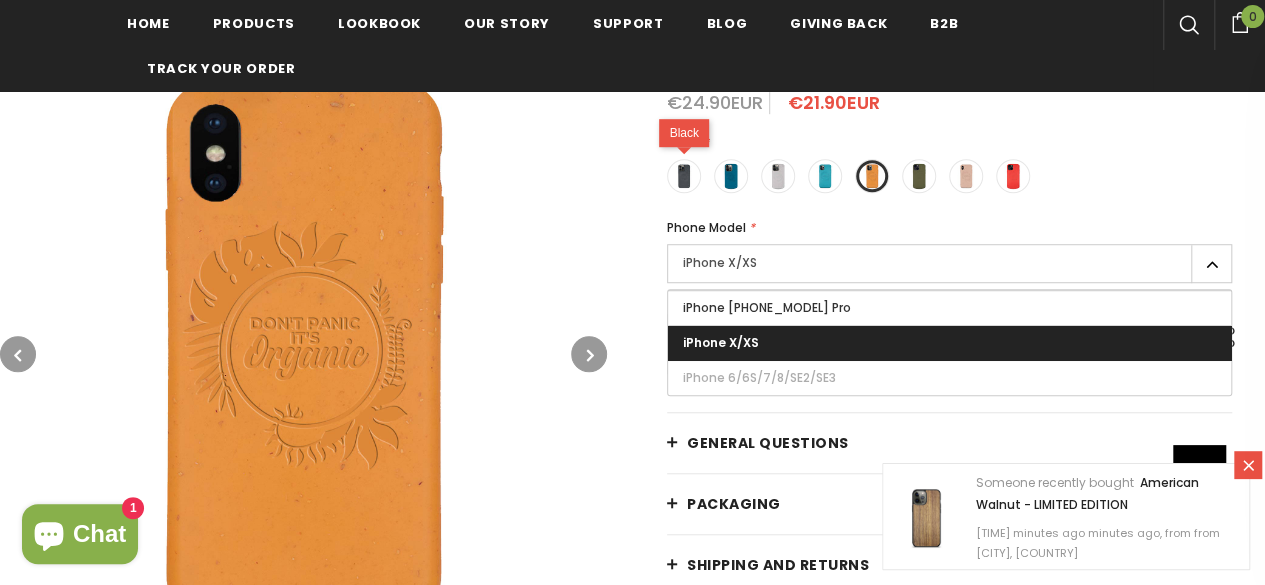 click at bounding box center (684, 176) 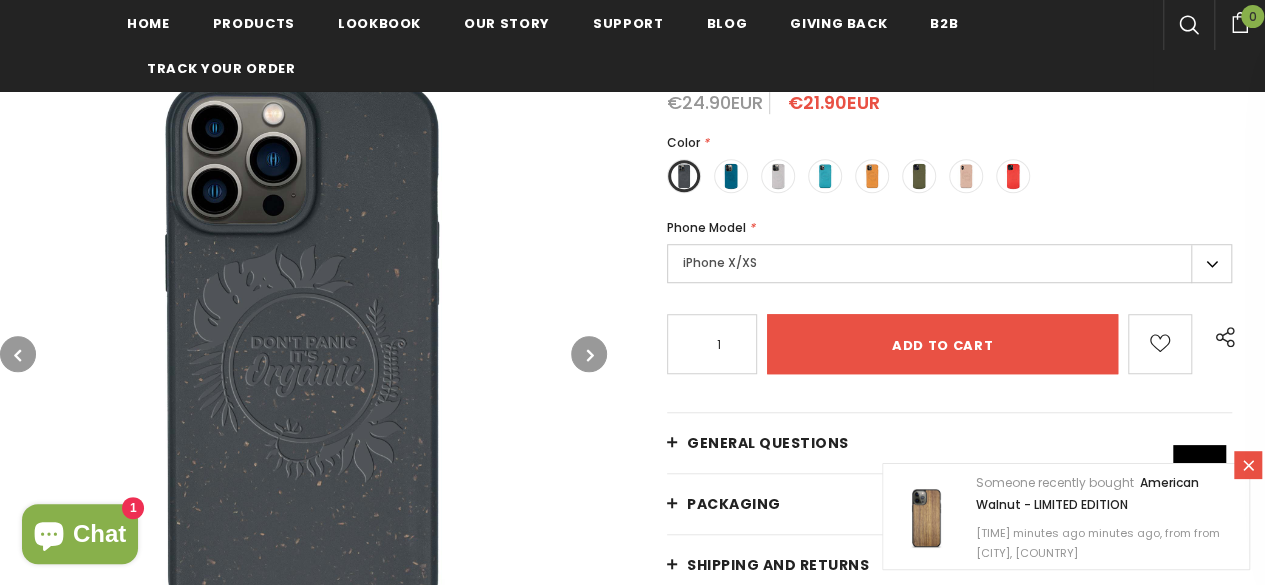 click on "iPhone X/XS" at bounding box center (949, 263) 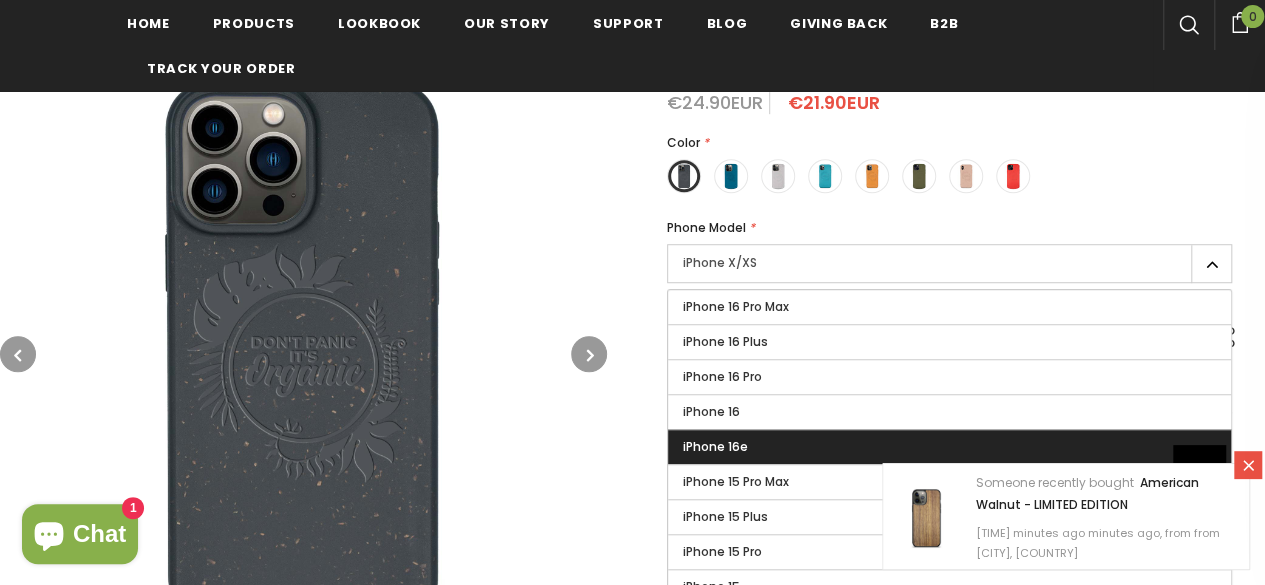 click on "iPhone 16e" at bounding box center (949, 447) 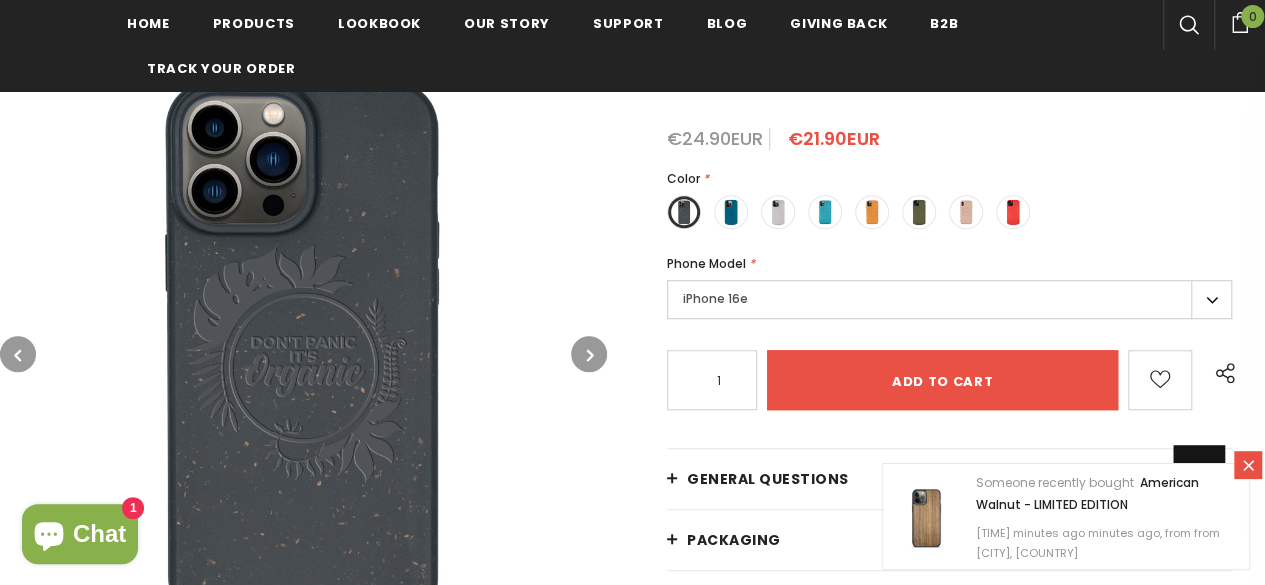 scroll, scrollTop: 600, scrollLeft: 0, axis: vertical 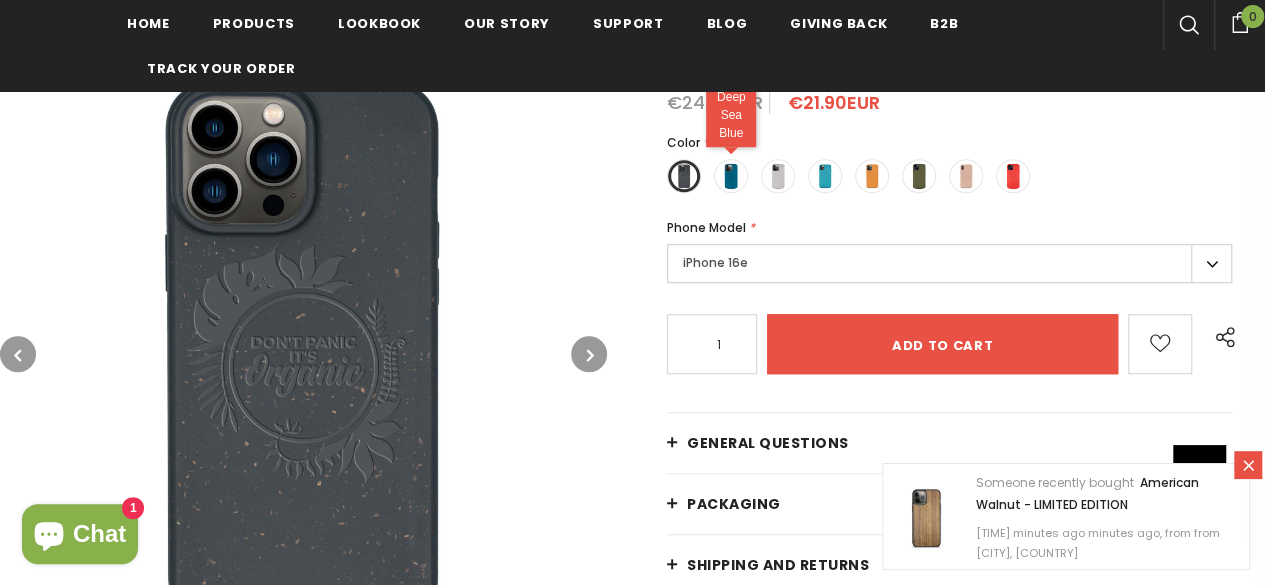 click at bounding box center (731, 176) 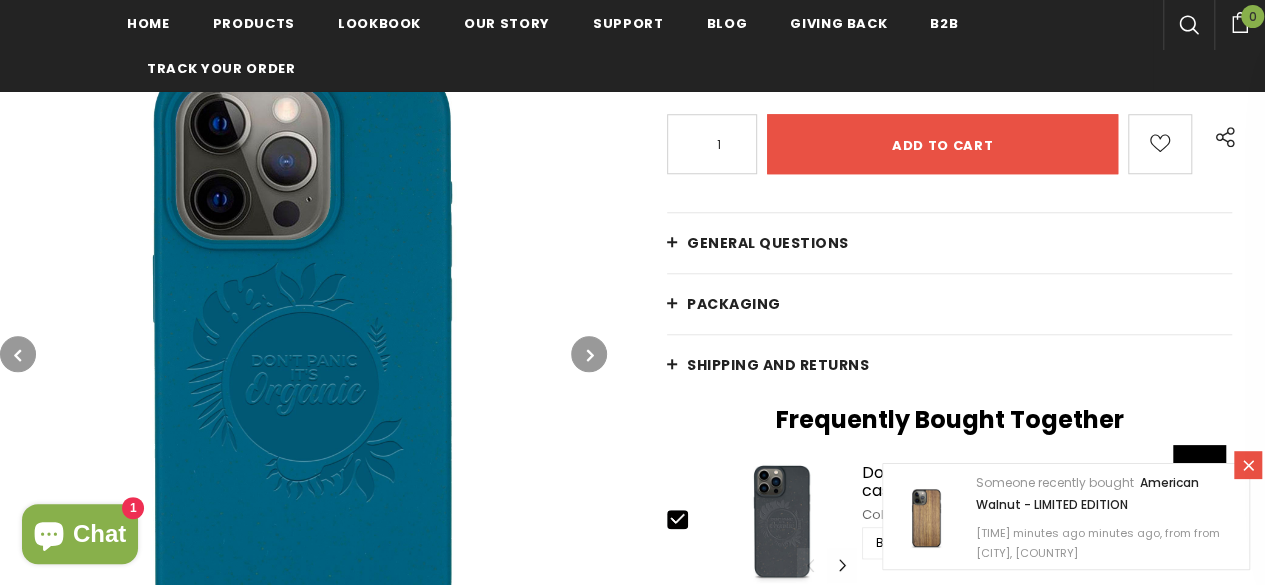 scroll, scrollTop: 700, scrollLeft: 0, axis: vertical 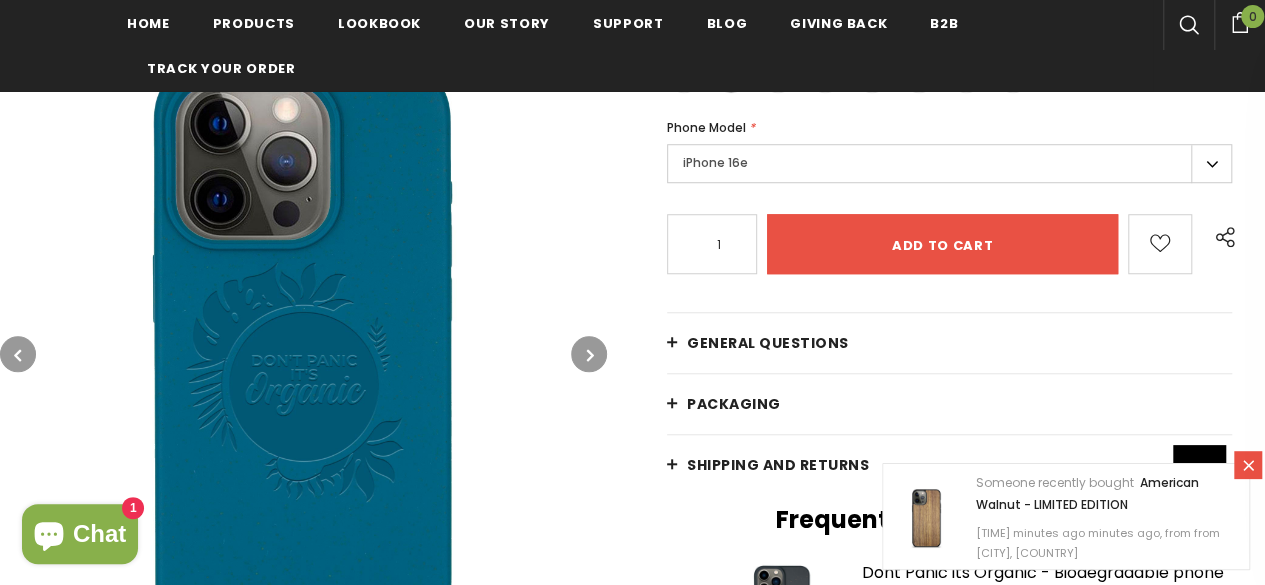 click at bounding box center [590, 355] 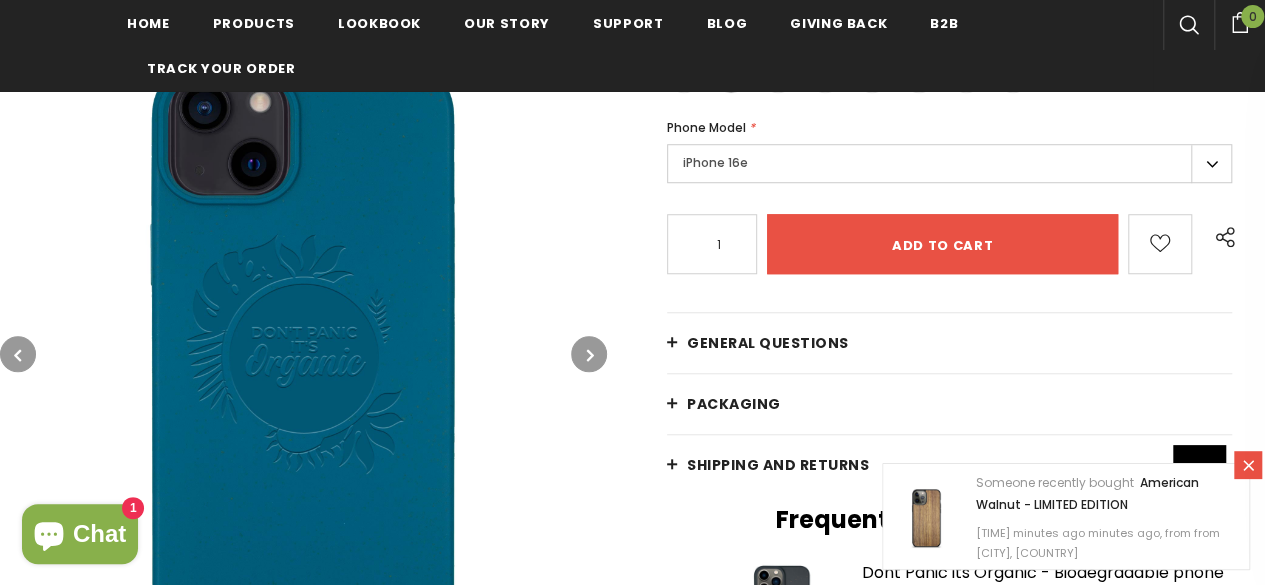 click at bounding box center [590, 355] 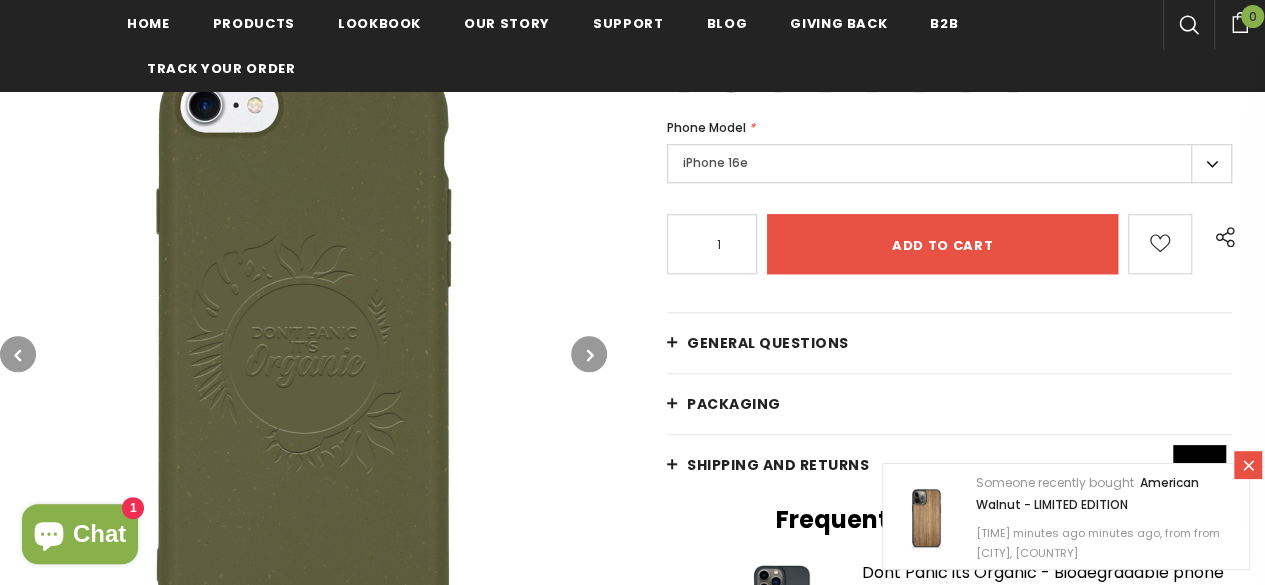 click at bounding box center (590, 355) 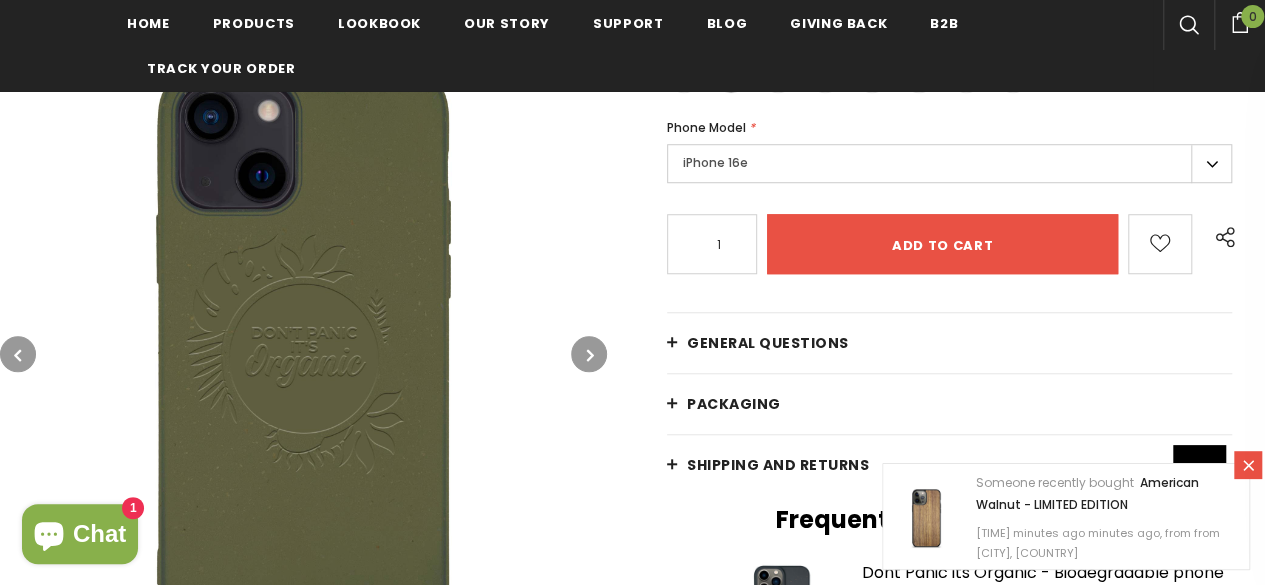click at bounding box center [590, 355] 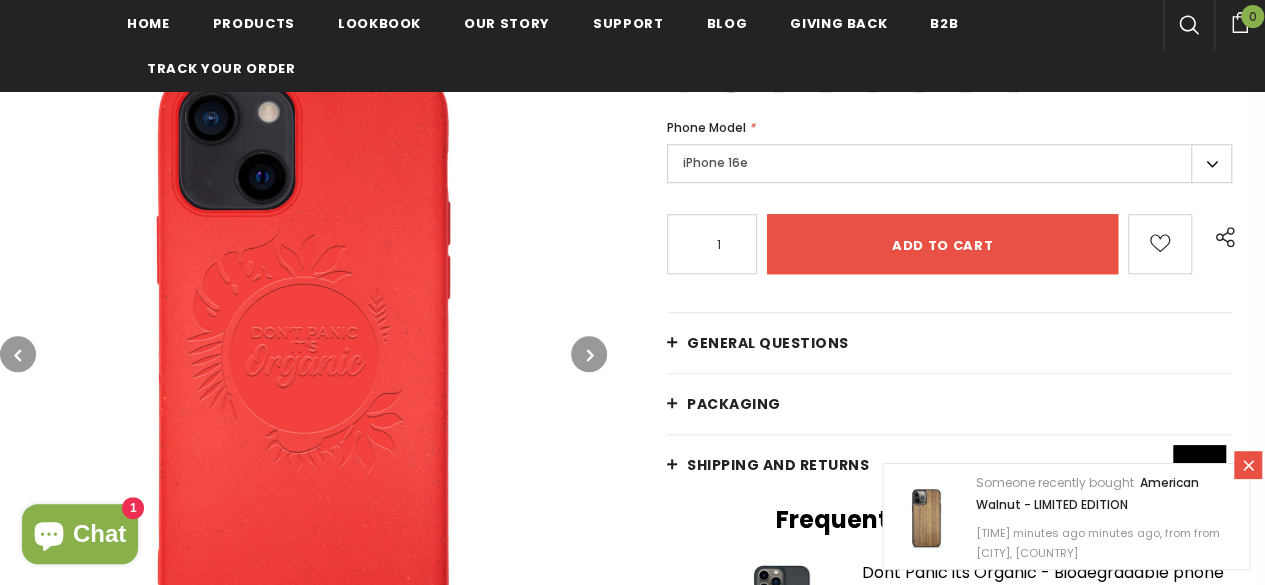 click at bounding box center [590, 355] 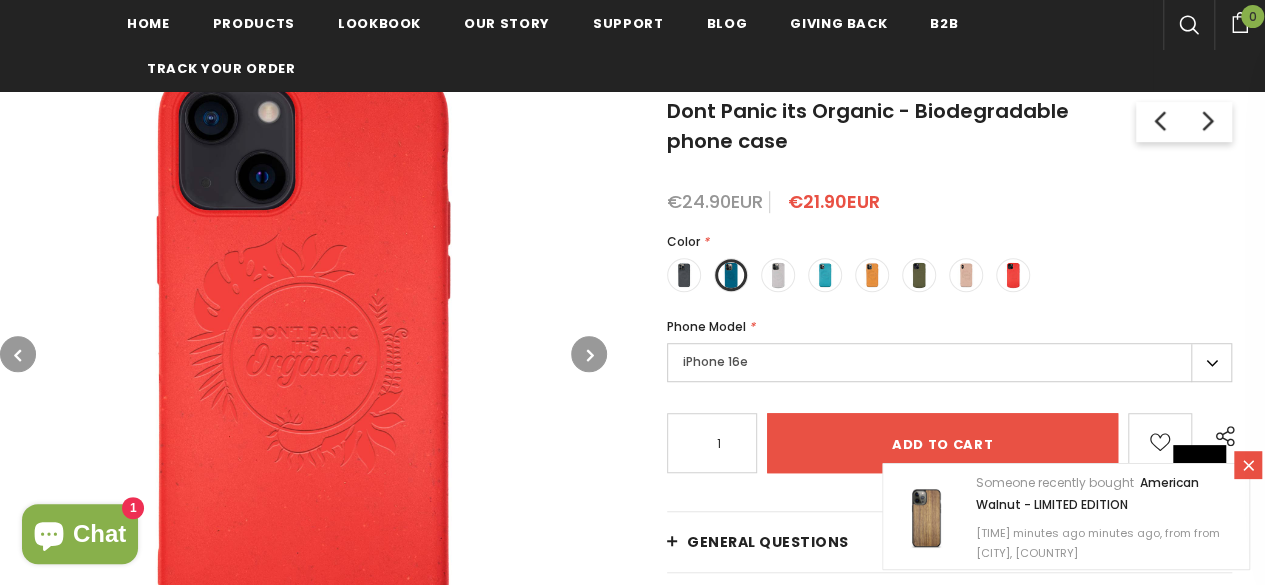 scroll, scrollTop: 500, scrollLeft: 0, axis: vertical 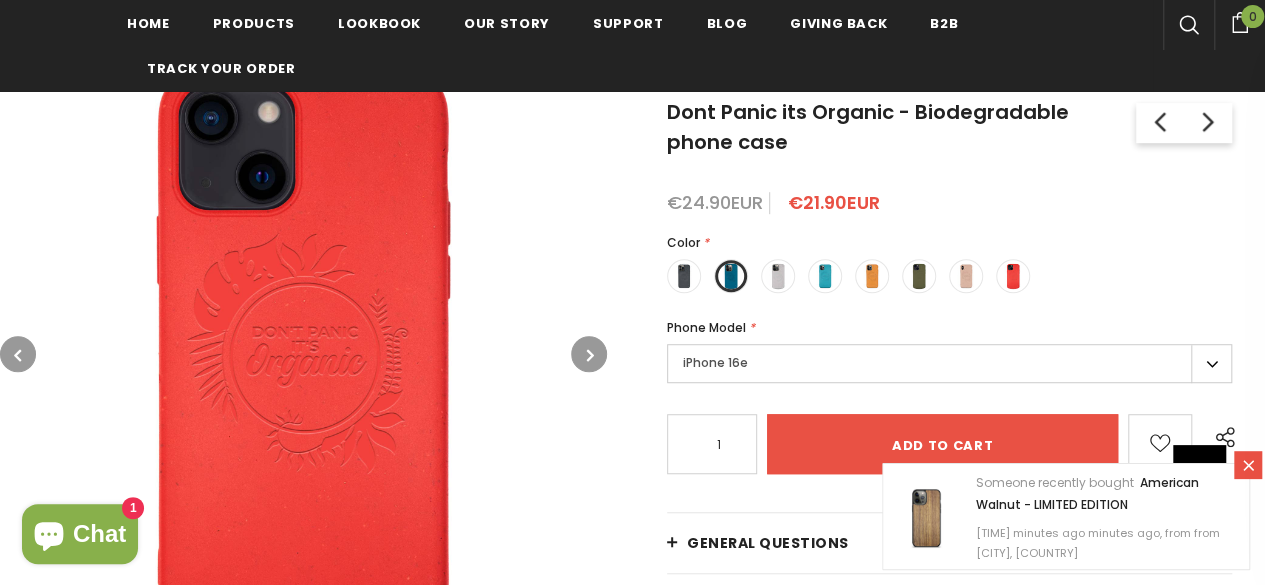 click on "iPhone 16e" at bounding box center [949, 363] 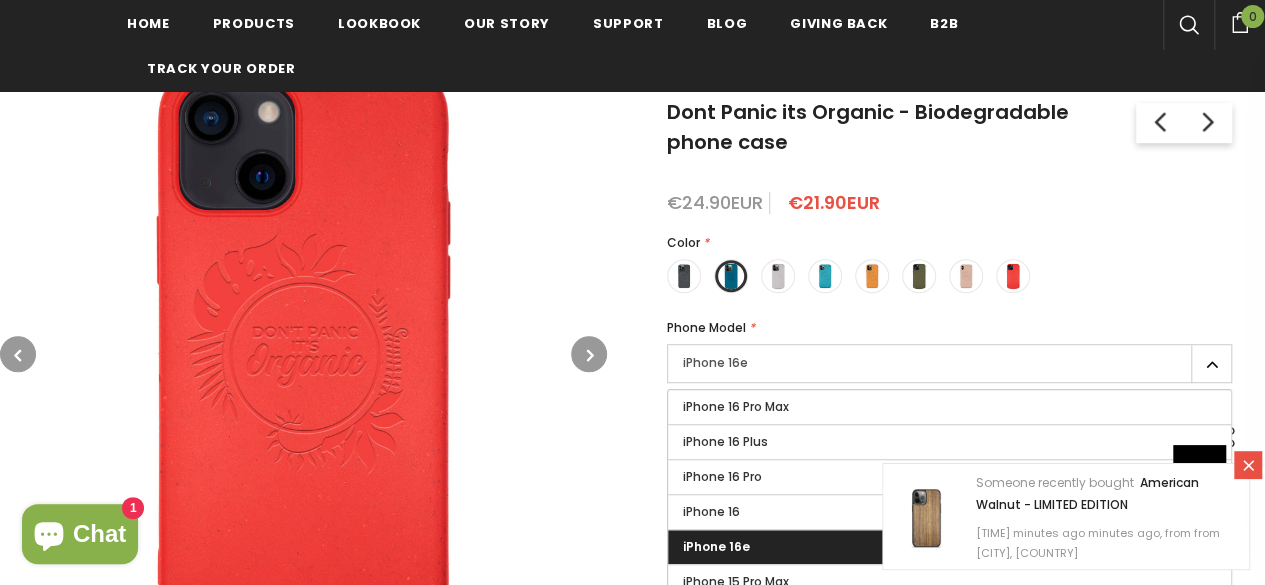 click on "iPhone 16e" at bounding box center (716, 546) 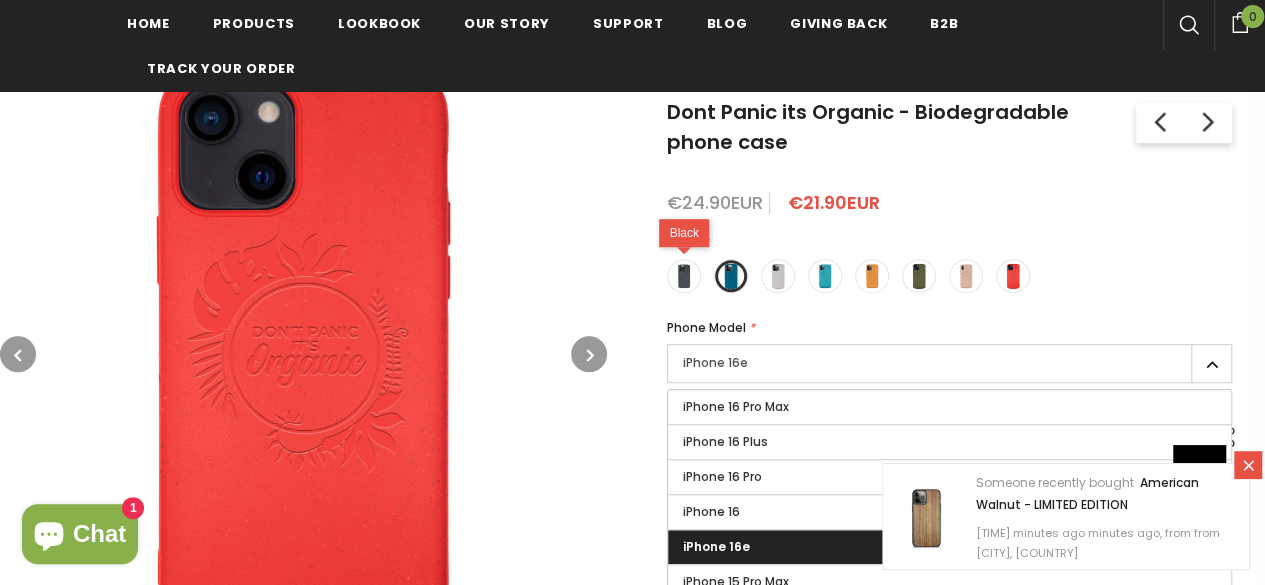 click at bounding box center [684, 276] 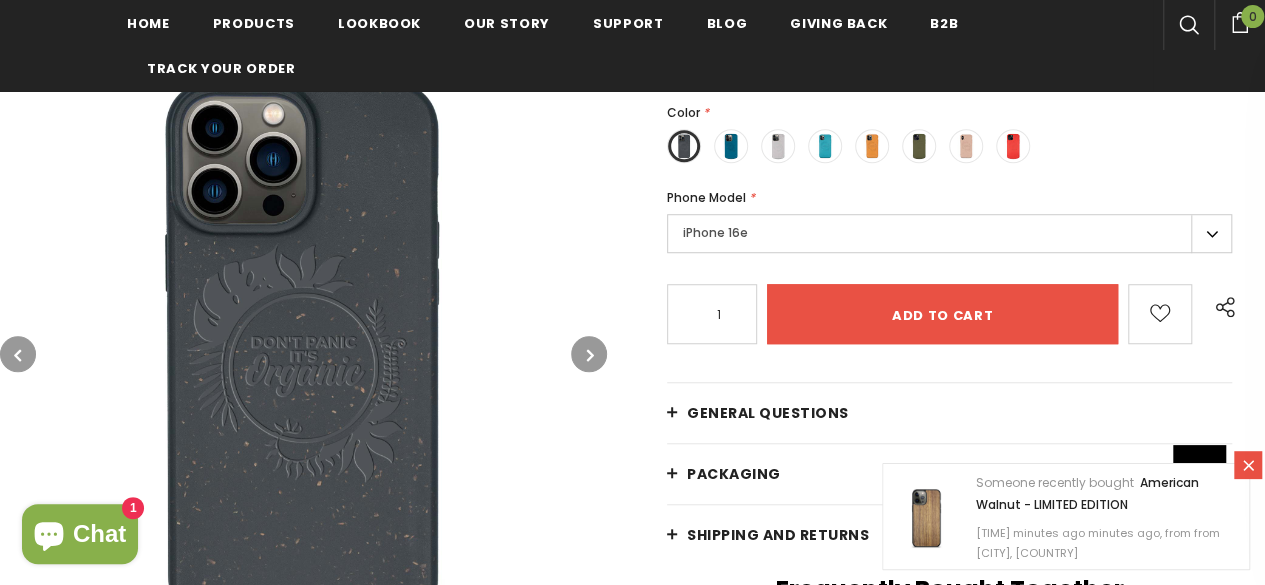 scroll, scrollTop: 600, scrollLeft: 0, axis: vertical 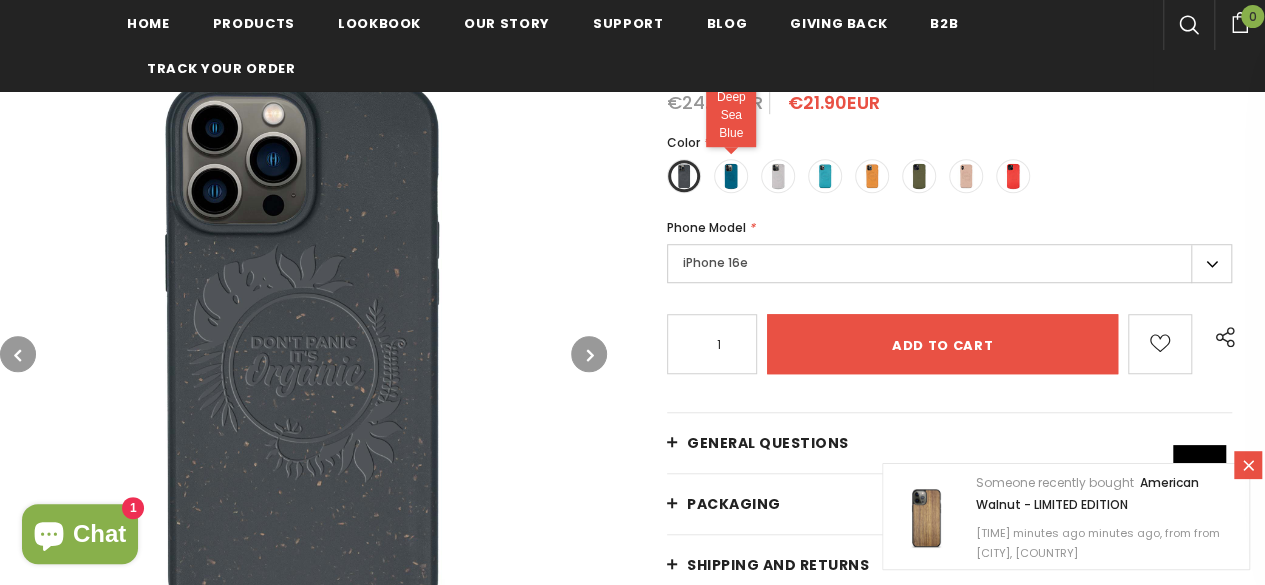 click at bounding box center (731, 176) 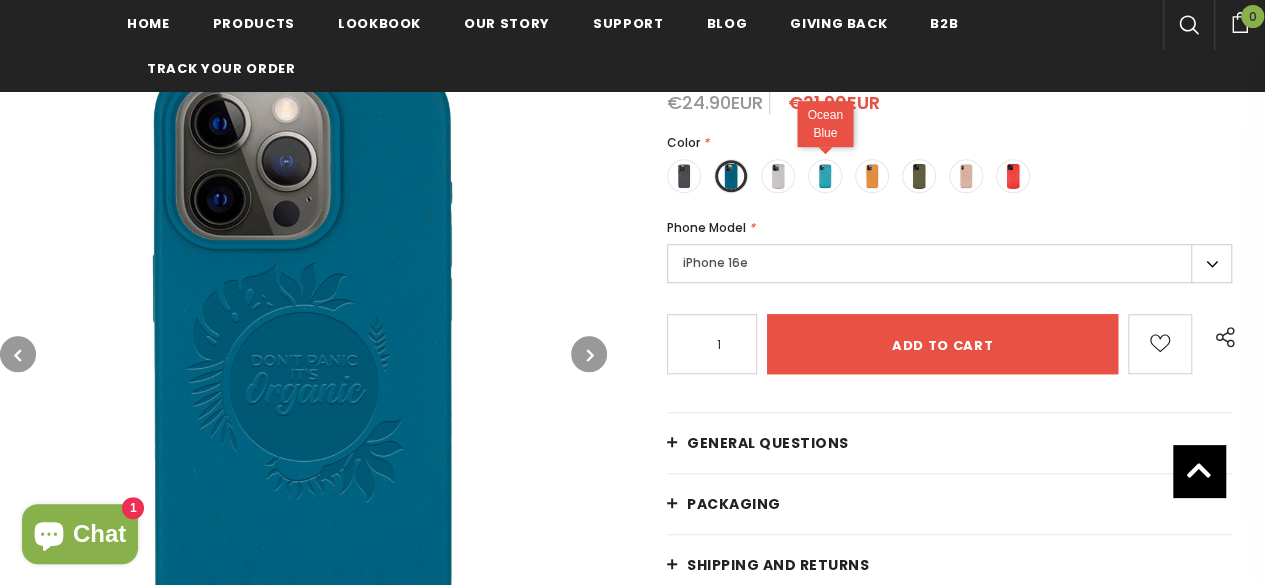 click at bounding box center [825, 176] 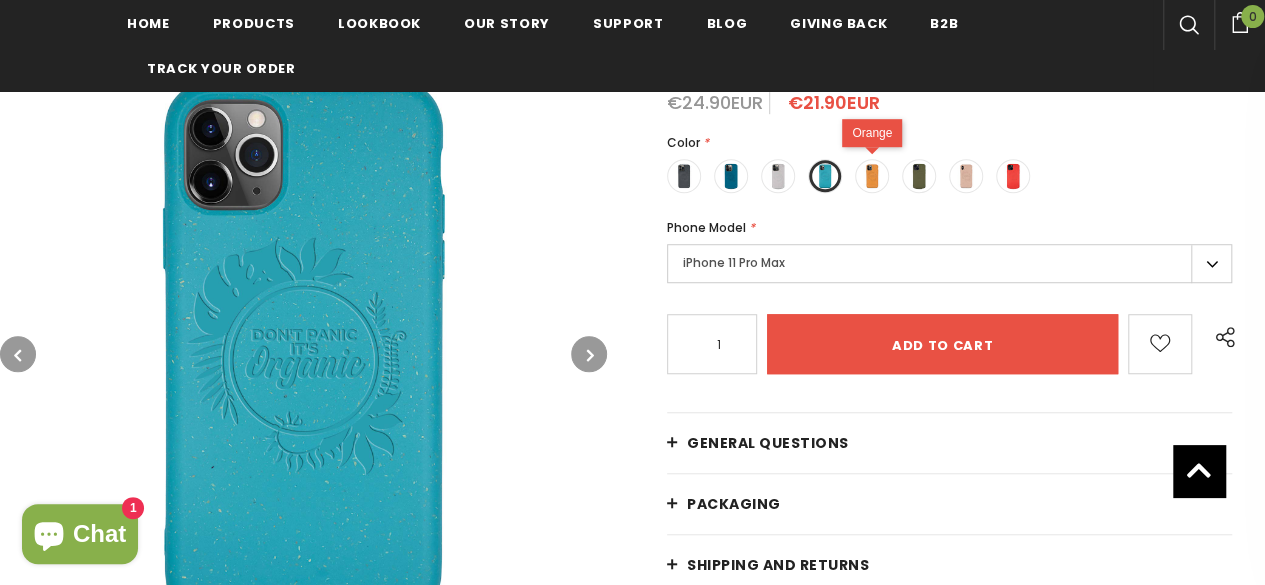 click at bounding box center [872, 176] 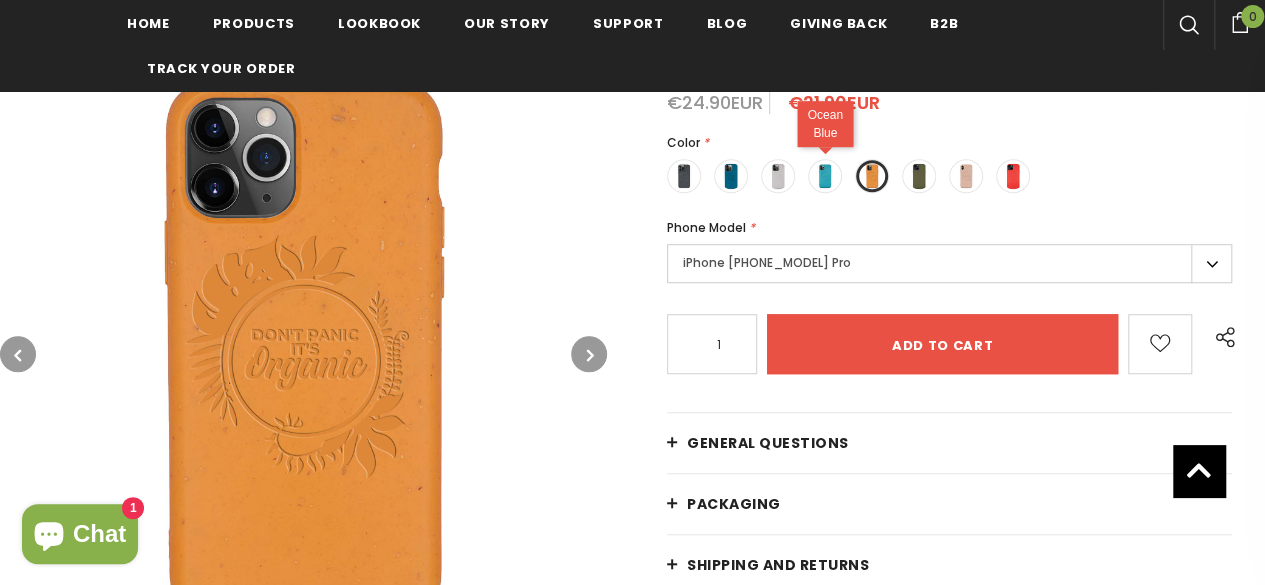 click at bounding box center [825, 176] 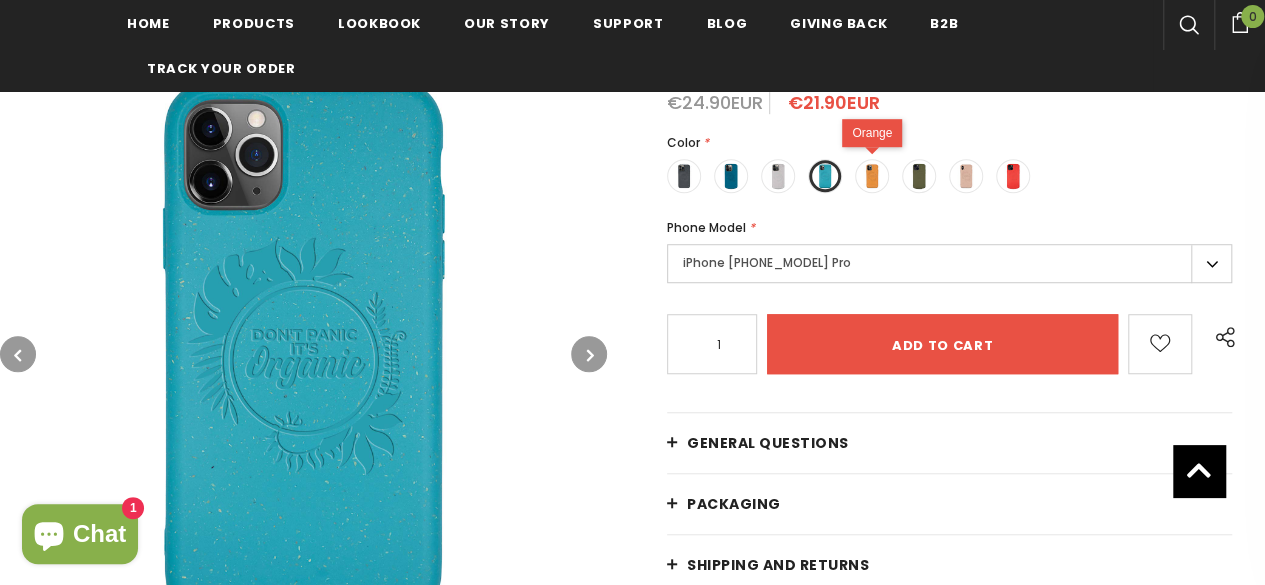 click at bounding box center (872, 176) 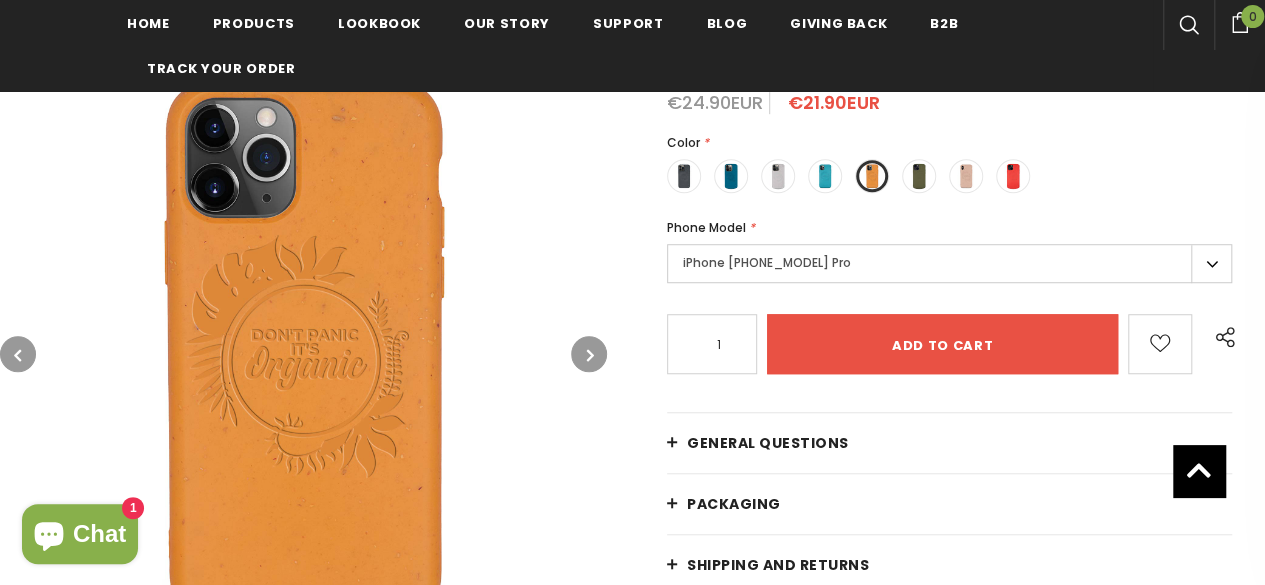 click on "iPhone 11 Pro" at bounding box center (949, 263) 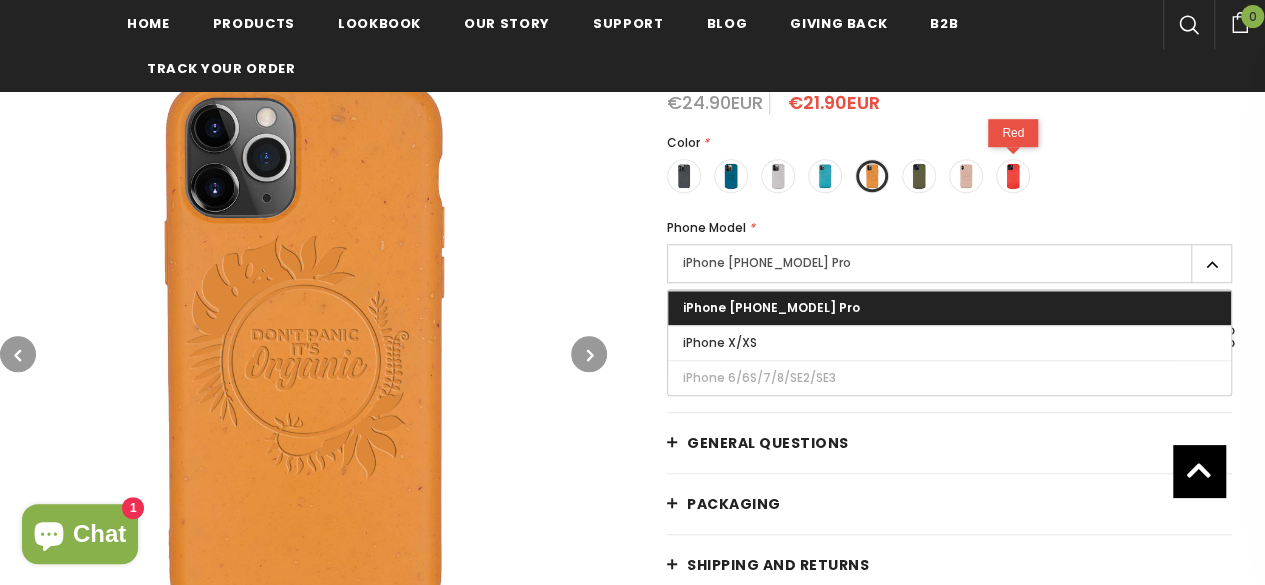 click at bounding box center [1013, 176] 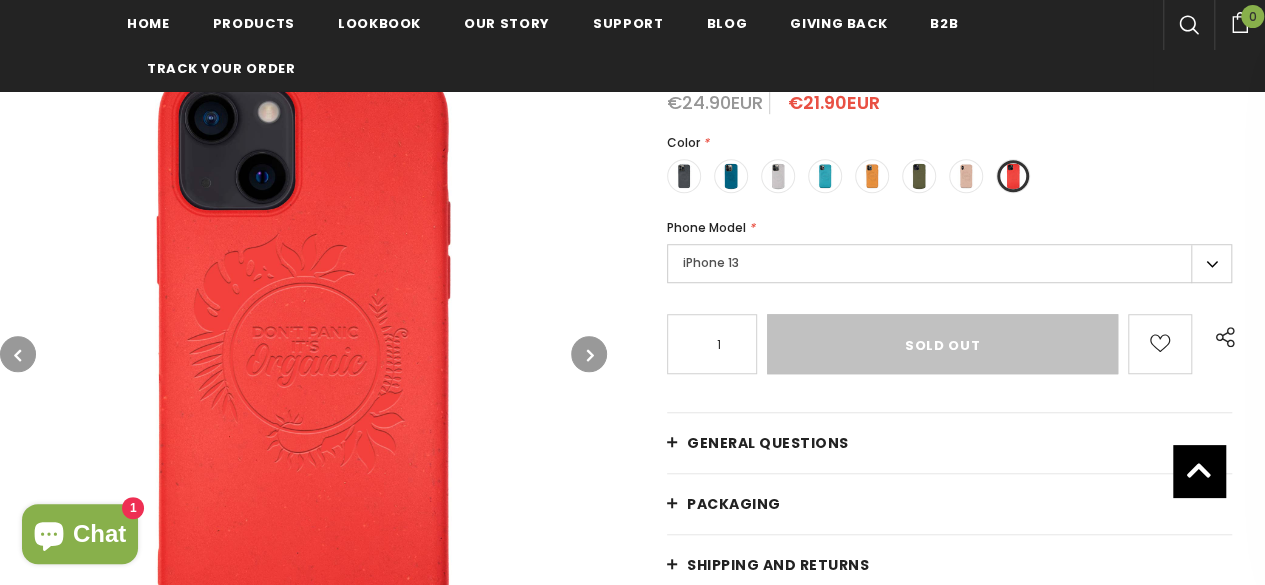 click on "iPhone 13" at bounding box center (949, 263) 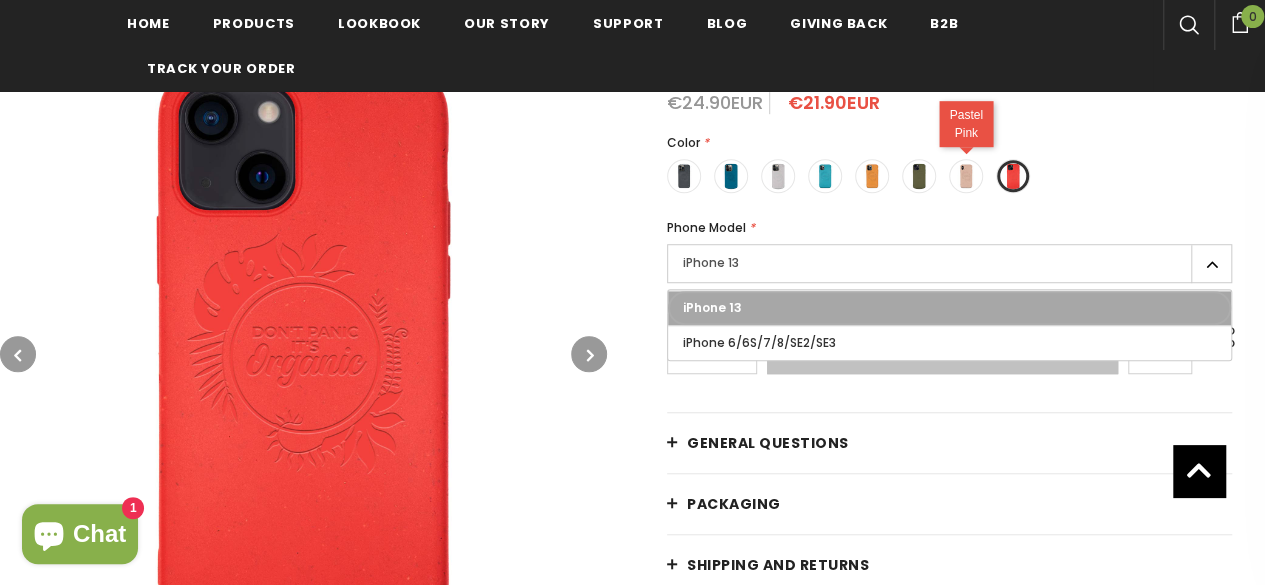click at bounding box center (966, 176) 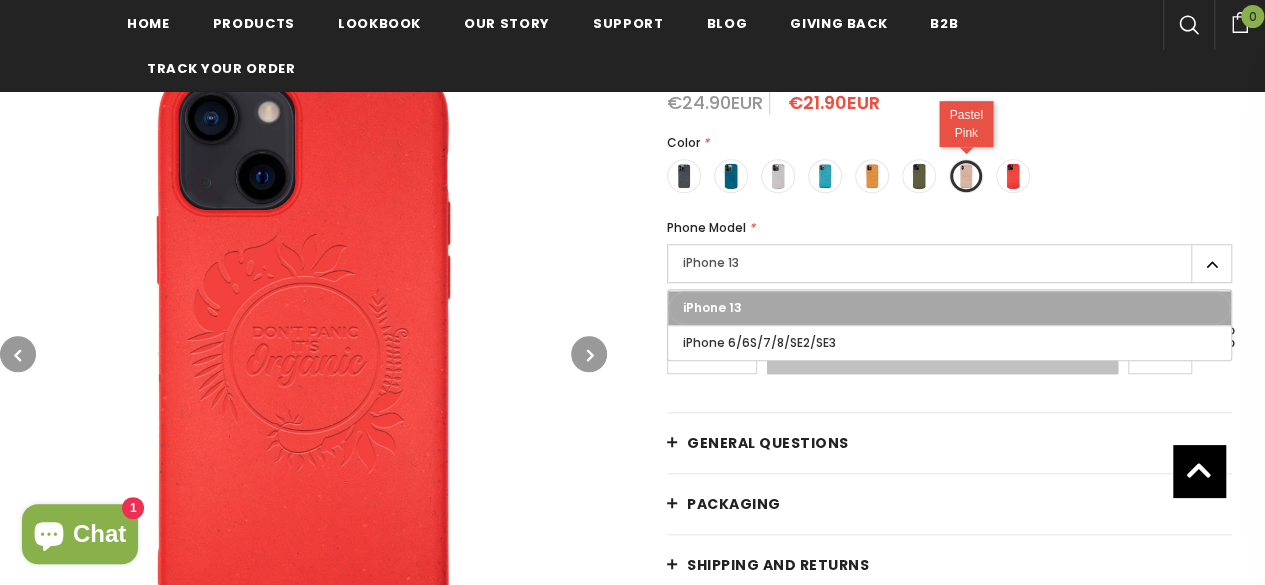 type on "Add to cart" 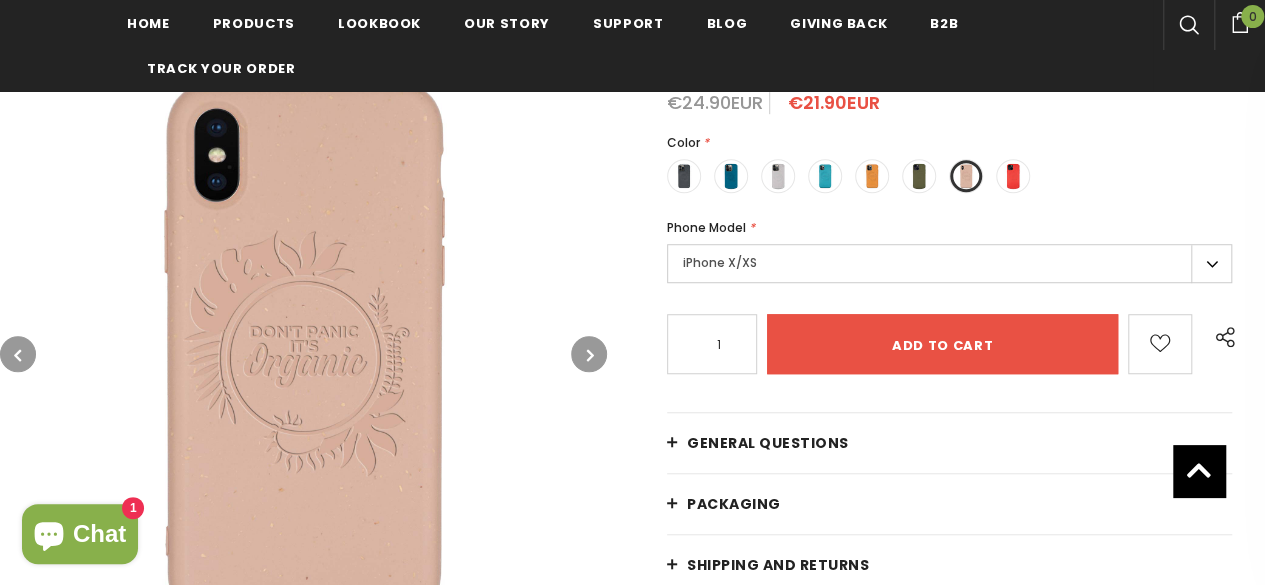 click on "iPhone X/XS" at bounding box center (949, 263) 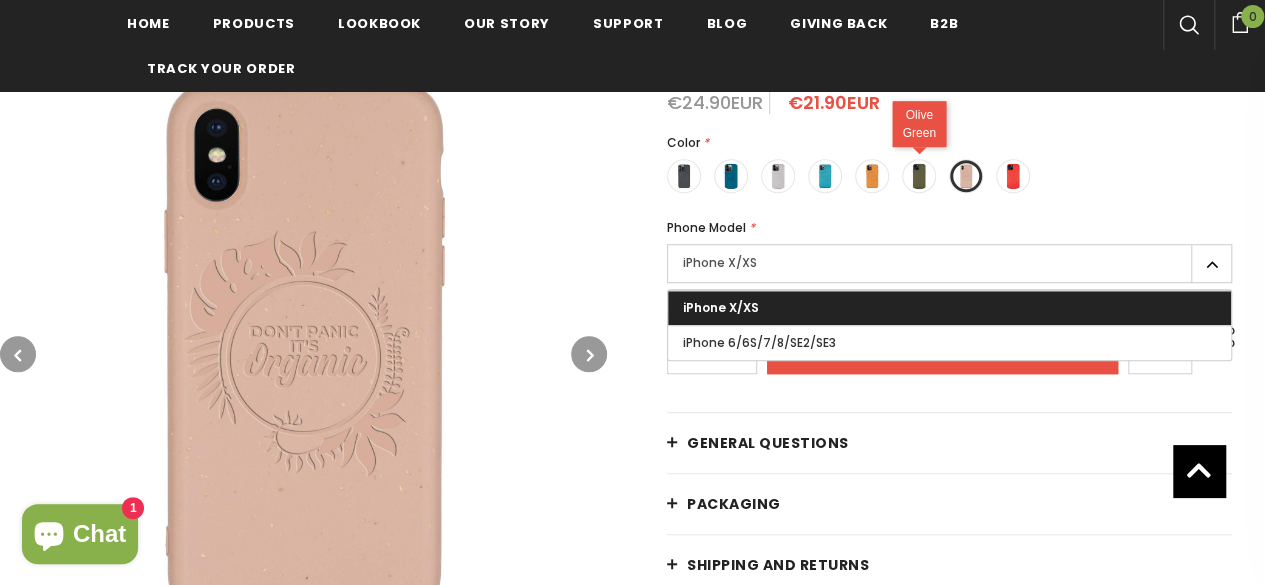 click at bounding box center (919, 176) 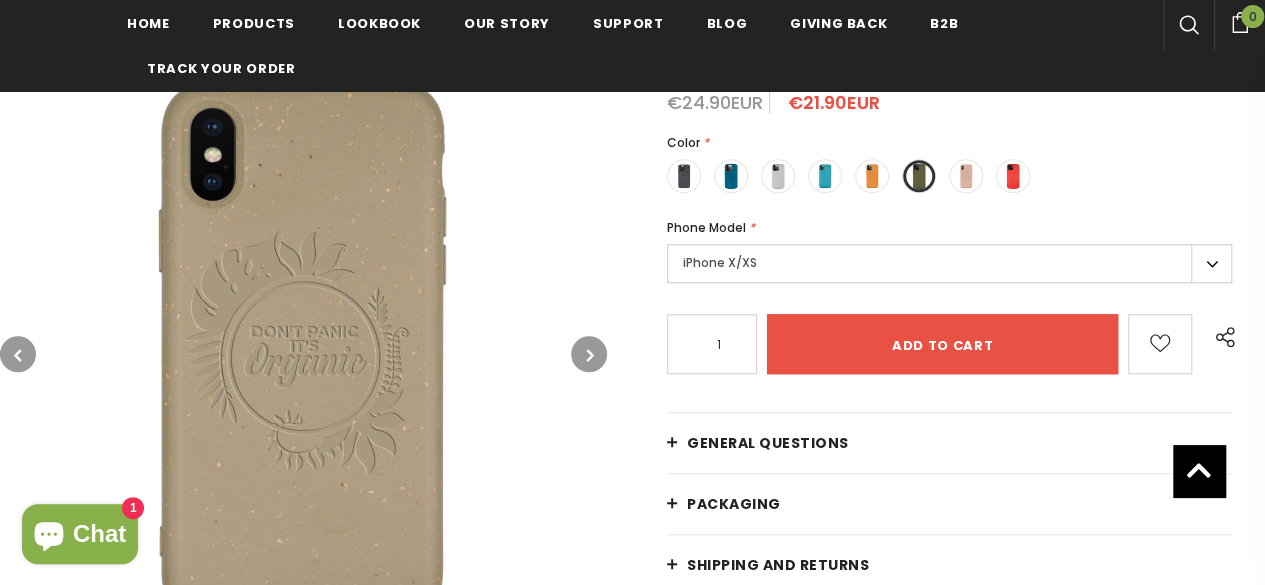 click on "iPhone X/XS" at bounding box center (949, 263) 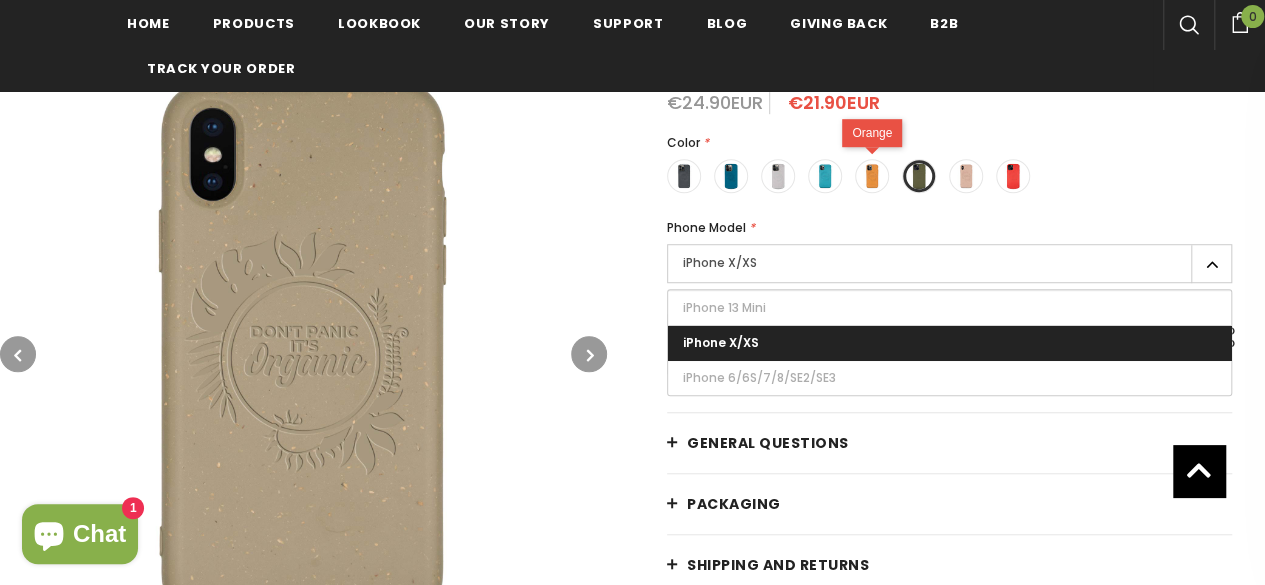 click at bounding box center (872, 176) 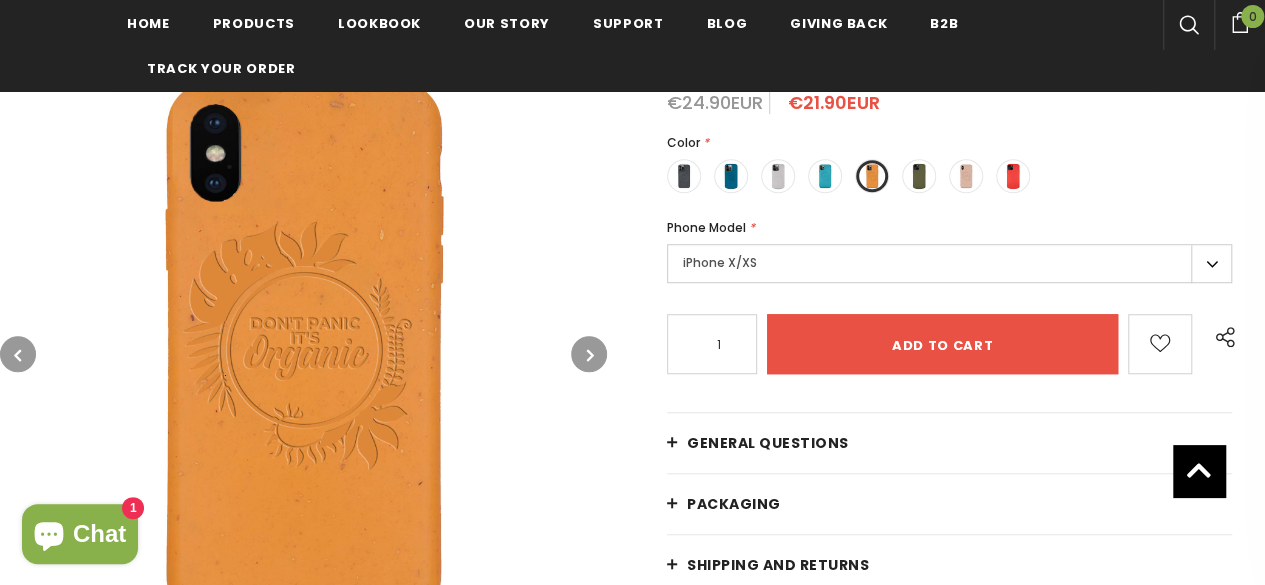 click on "iPhone X/XS" at bounding box center (949, 263) 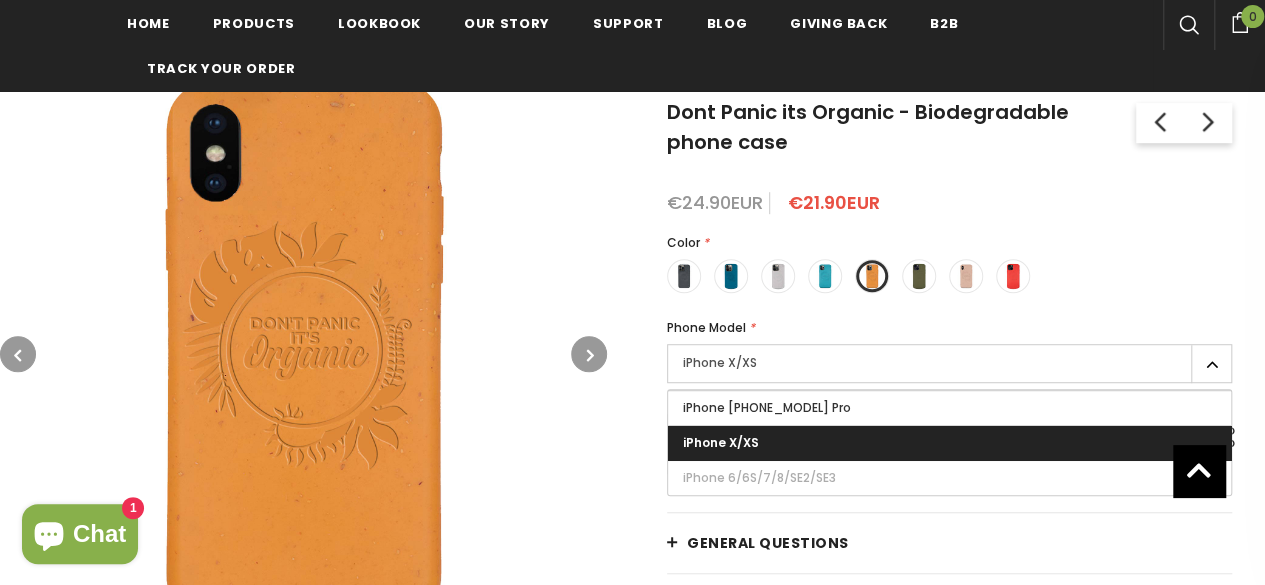 scroll, scrollTop: 500, scrollLeft: 0, axis: vertical 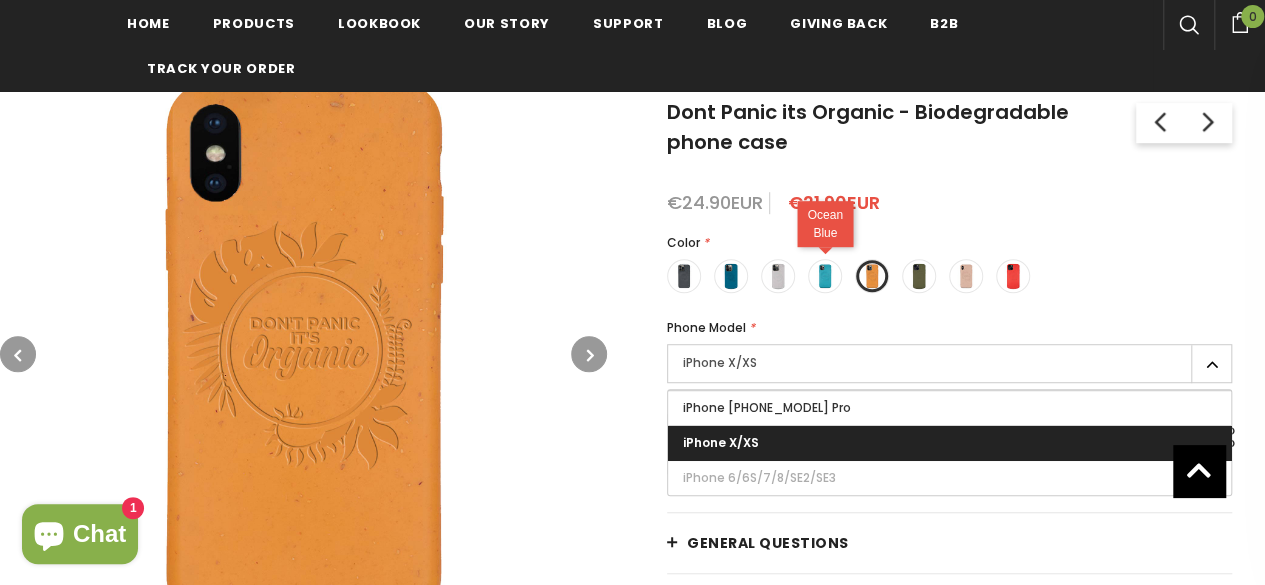 click at bounding box center (825, 276) 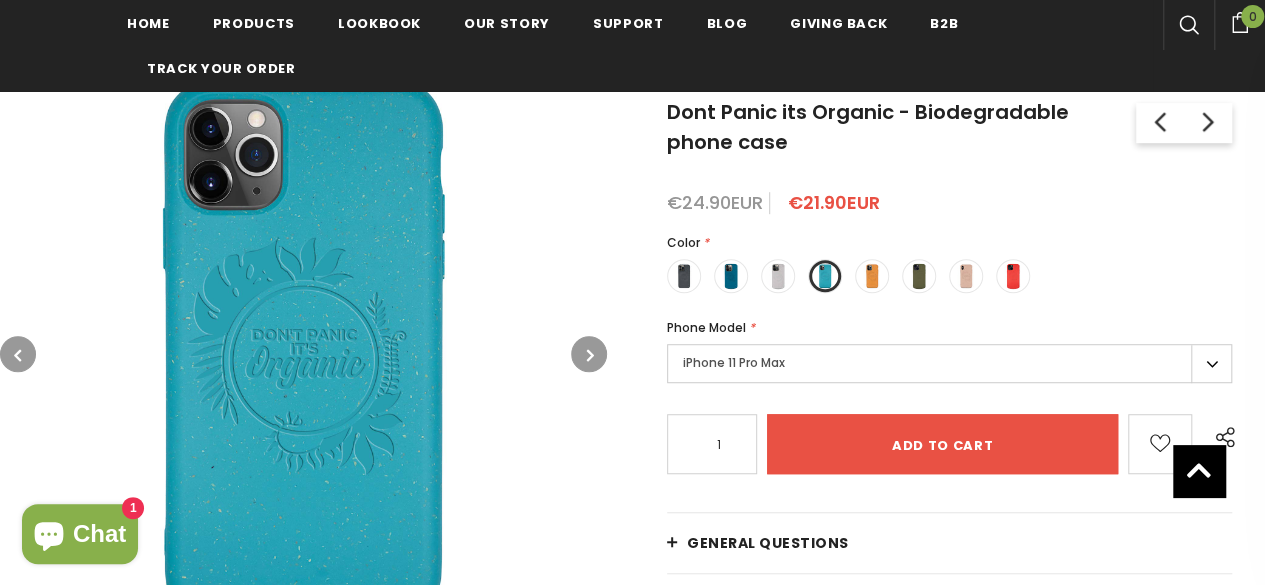 click on "iPhone 11 Pro Max" at bounding box center [949, 363] 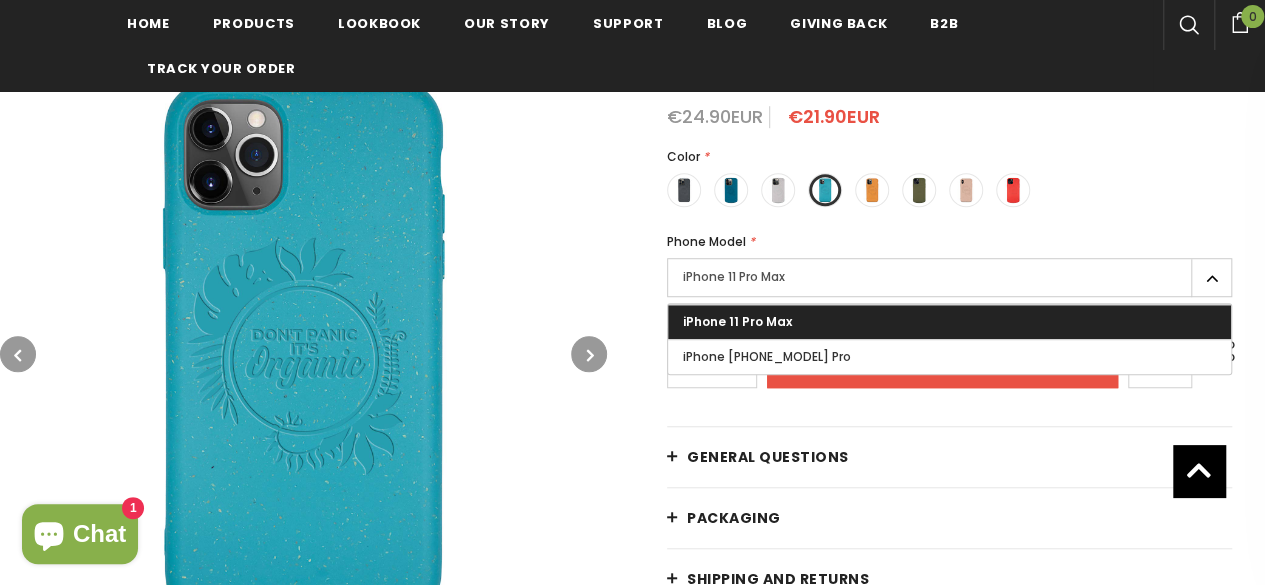 scroll, scrollTop: 500, scrollLeft: 0, axis: vertical 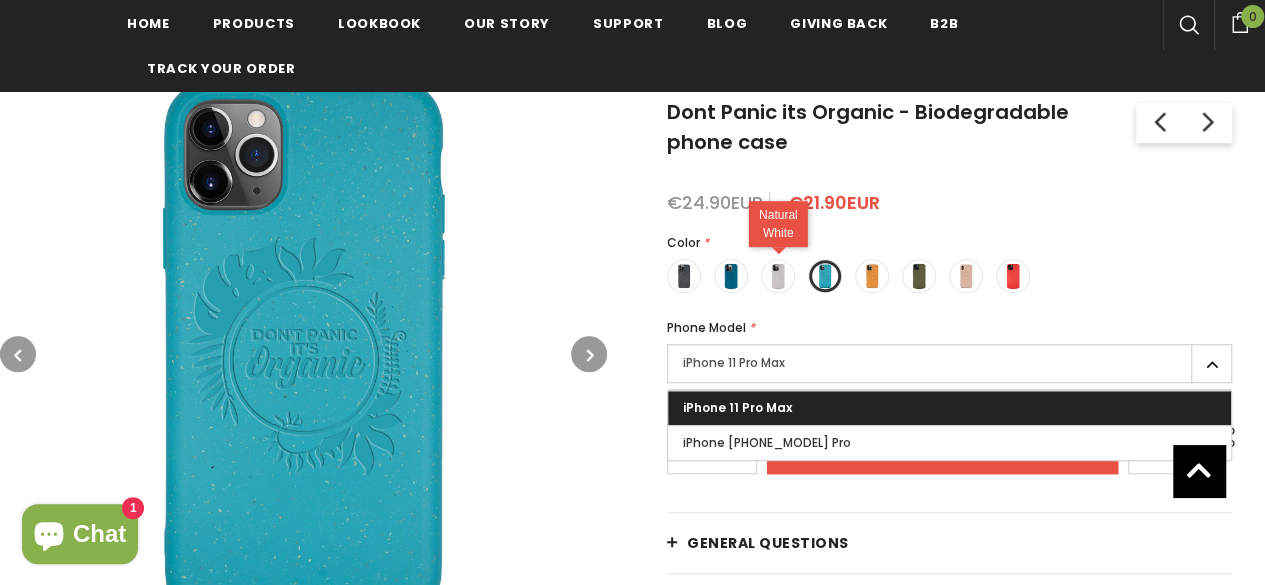 click at bounding box center (778, 276) 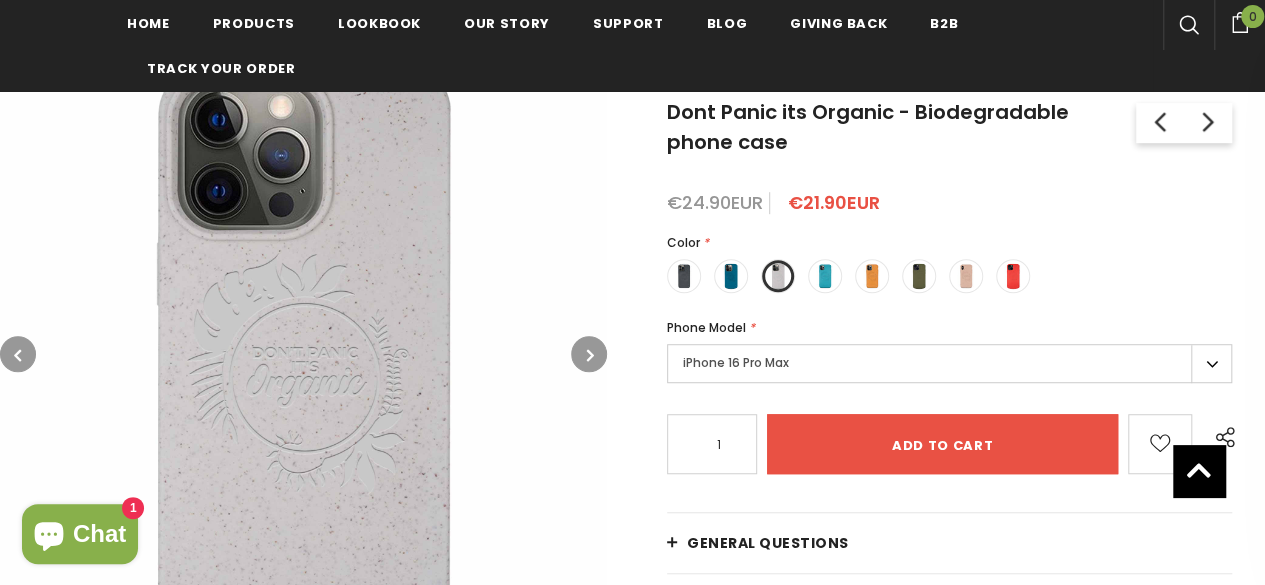 click on "iPhone 16 Pro Max" at bounding box center (949, 363) 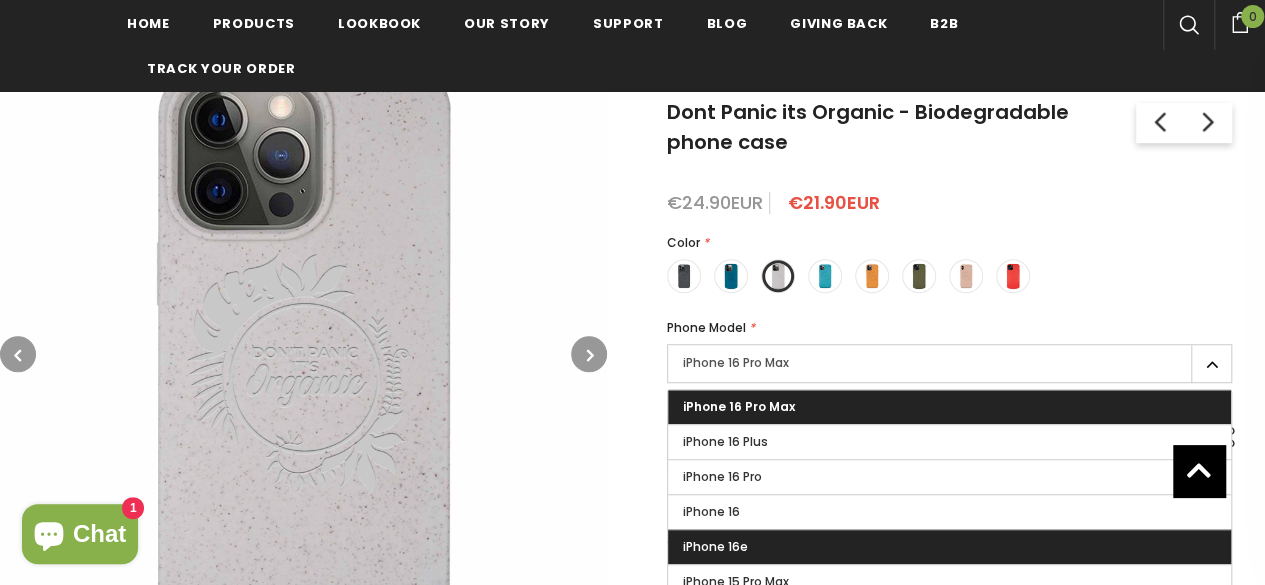 click on "iPhone 16e" at bounding box center (949, 547) 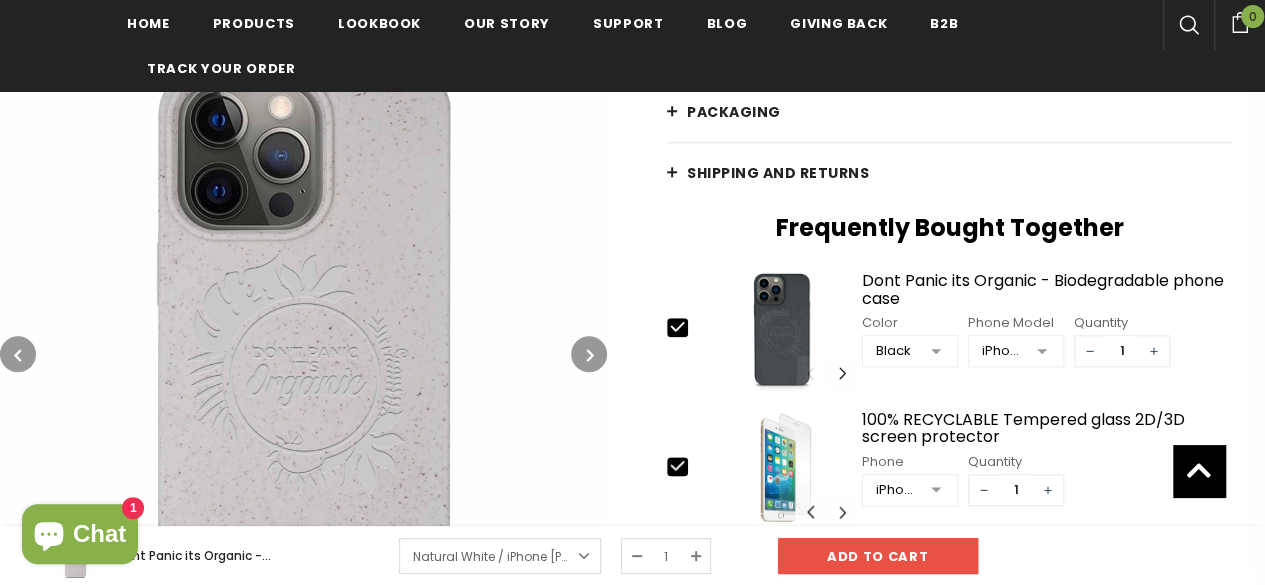 scroll, scrollTop: 1000, scrollLeft: 0, axis: vertical 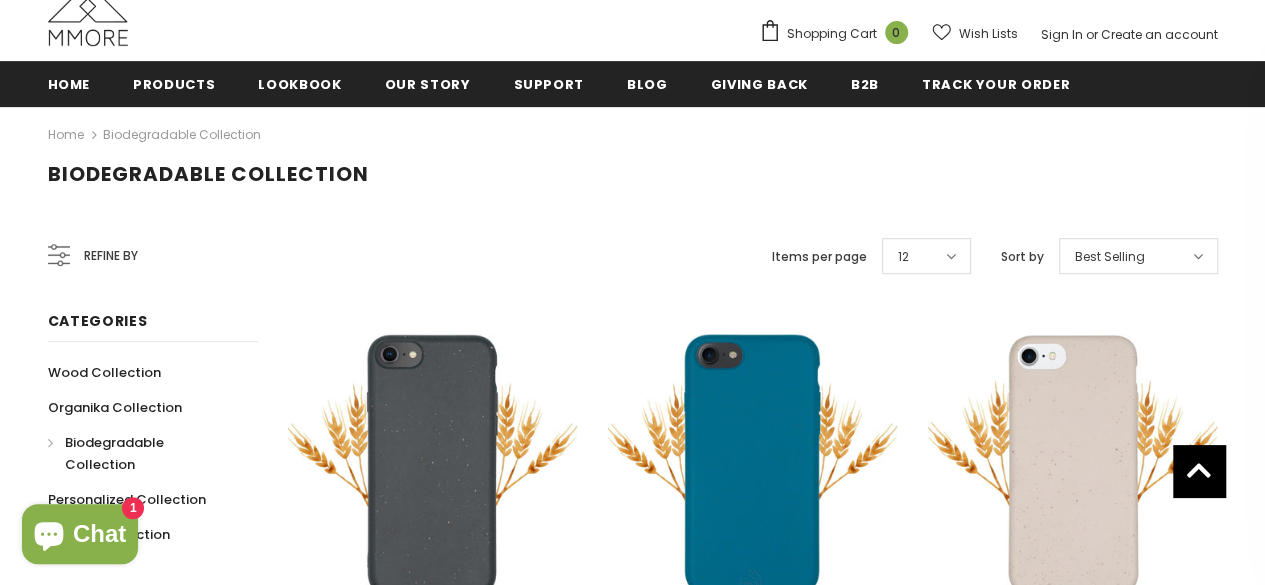 click on "Refine by" at bounding box center (111, 256) 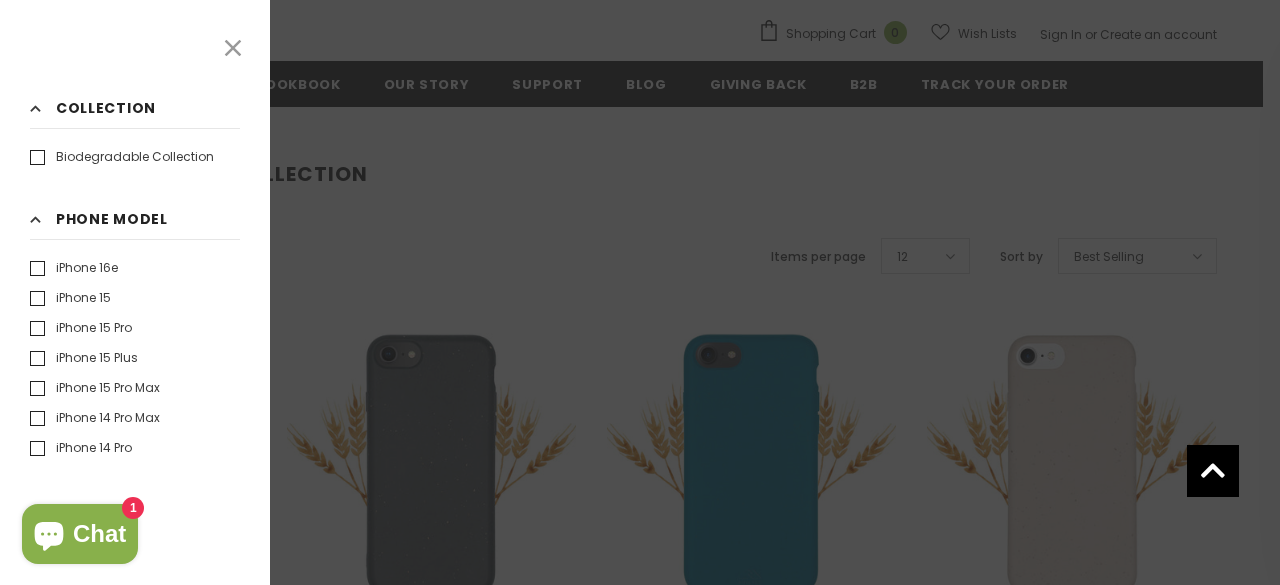 click on "iPhone 16e" at bounding box center (74, 268) 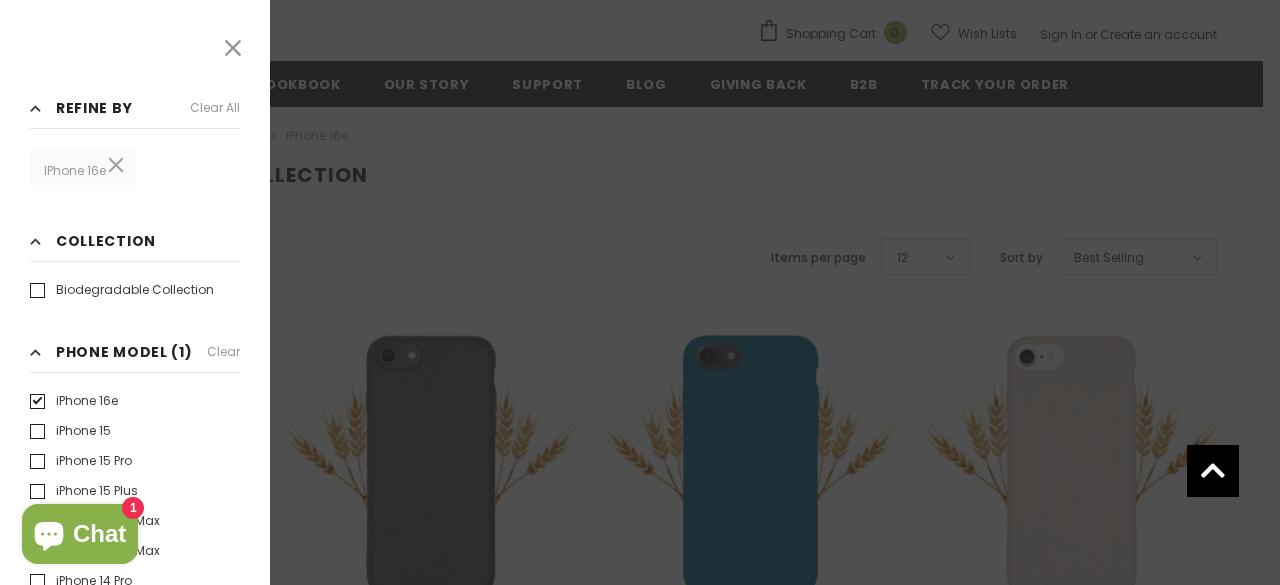 click 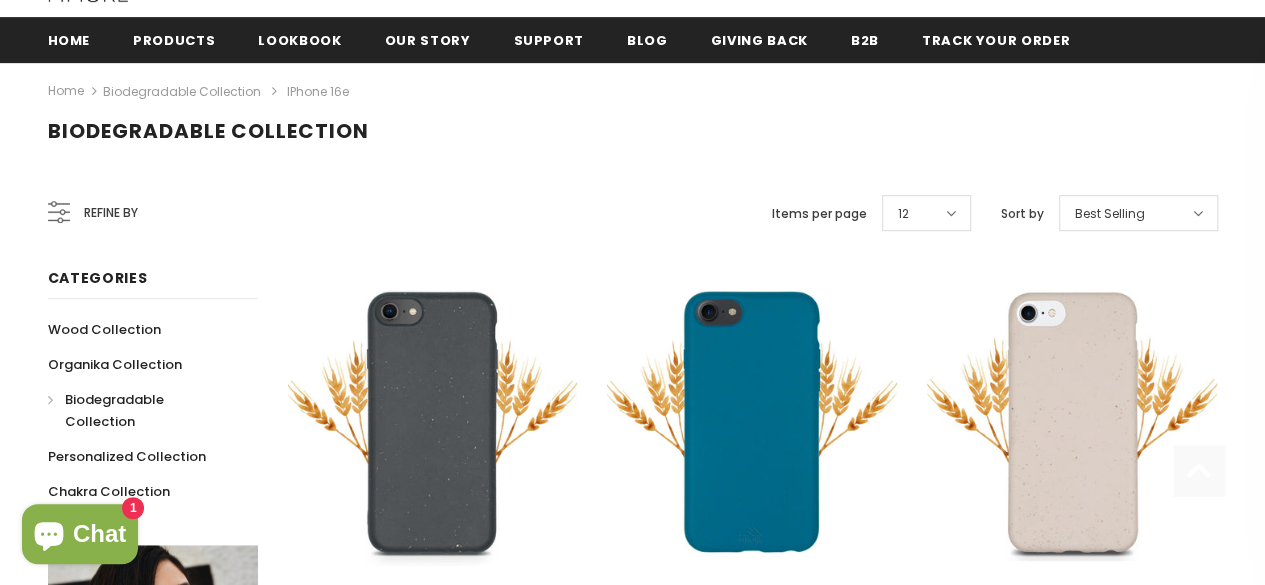 scroll, scrollTop: 500, scrollLeft: 0, axis: vertical 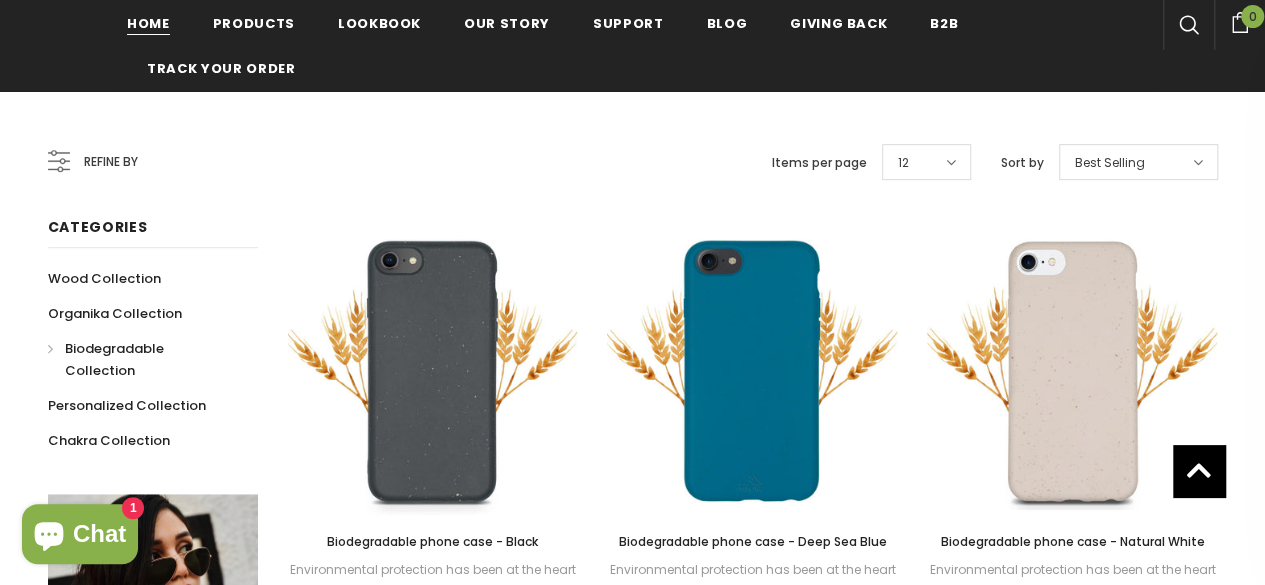 click on "Home" at bounding box center (148, 23) 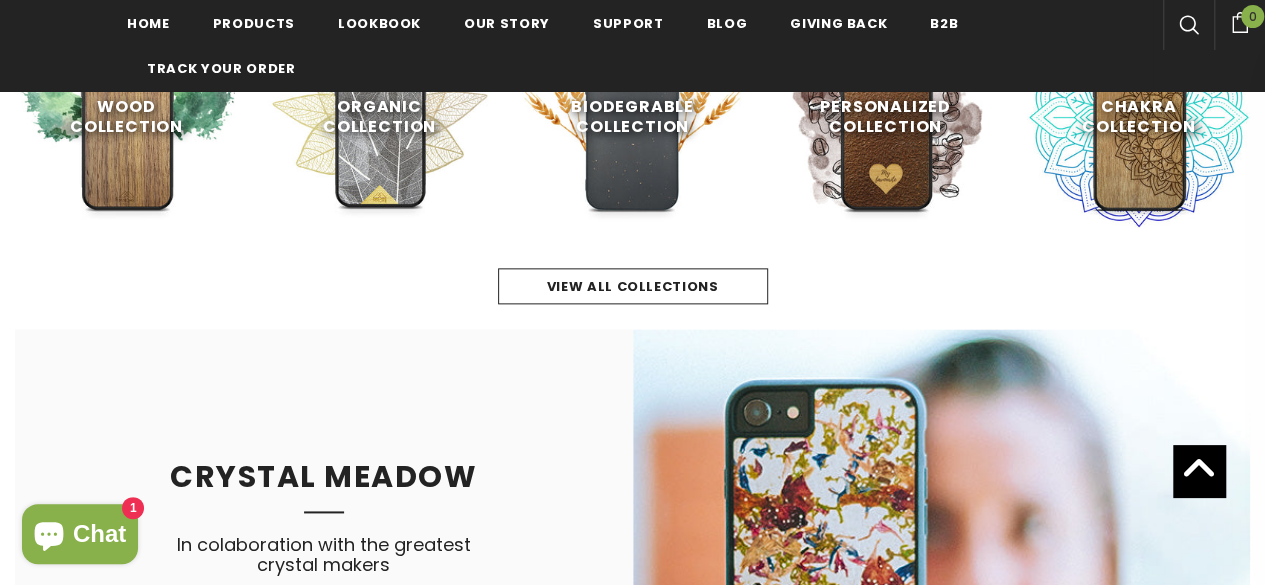 scroll, scrollTop: 1100, scrollLeft: 0, axis: vertical 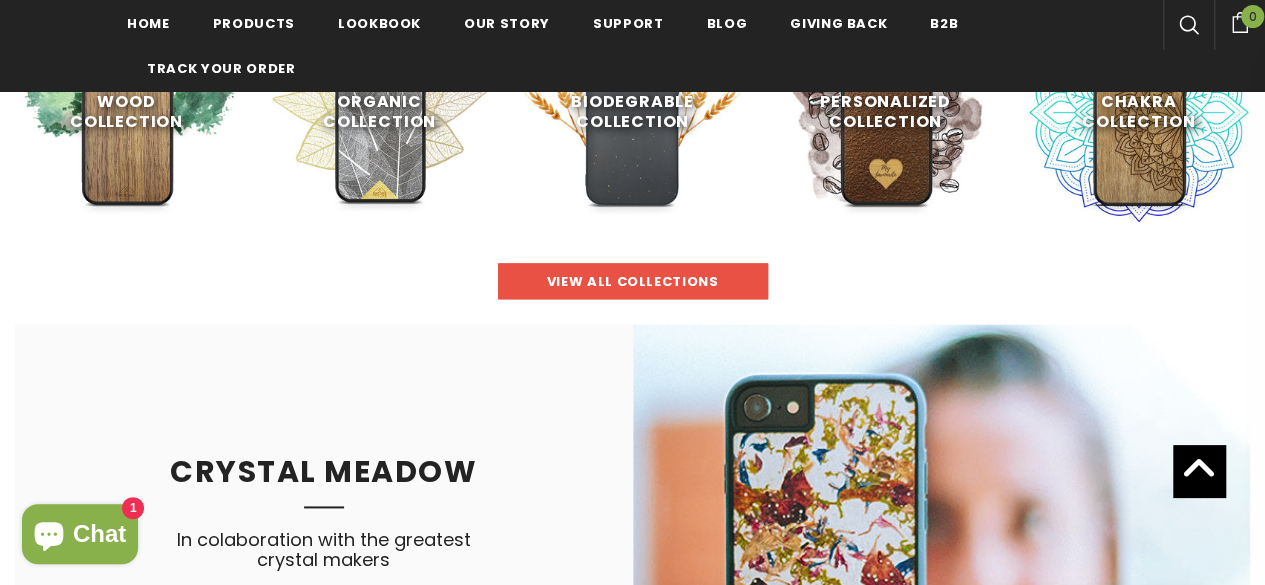 click on "view all collections" at bounding box center [633, 281] 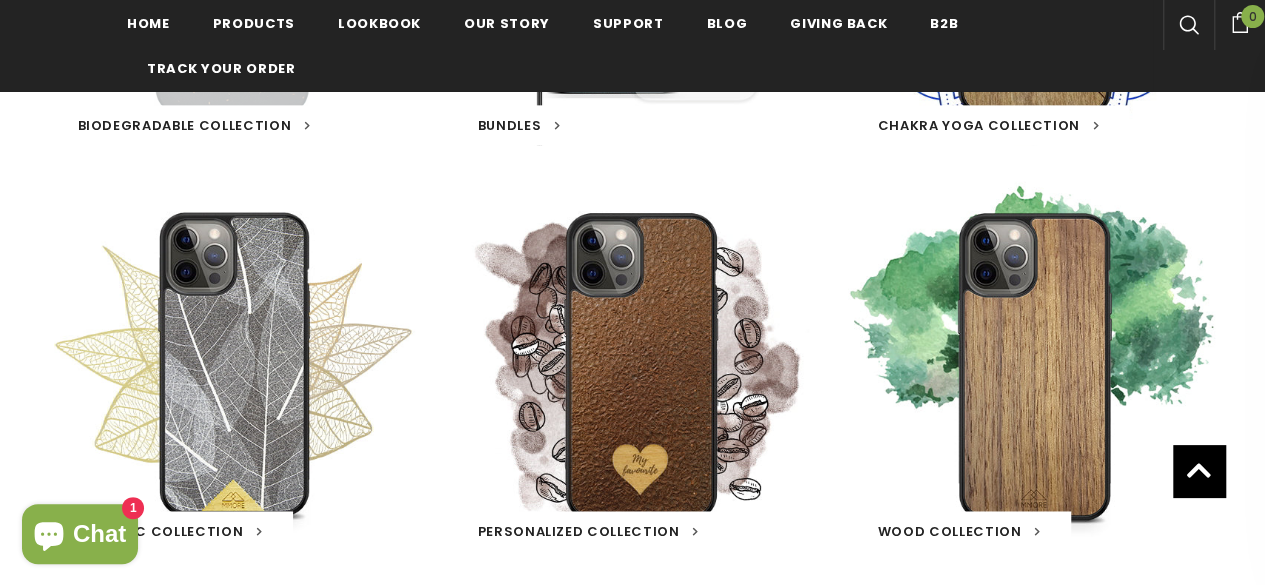 scroll, scrollTop: 1404, scrollLeft: 0, axis: vertical 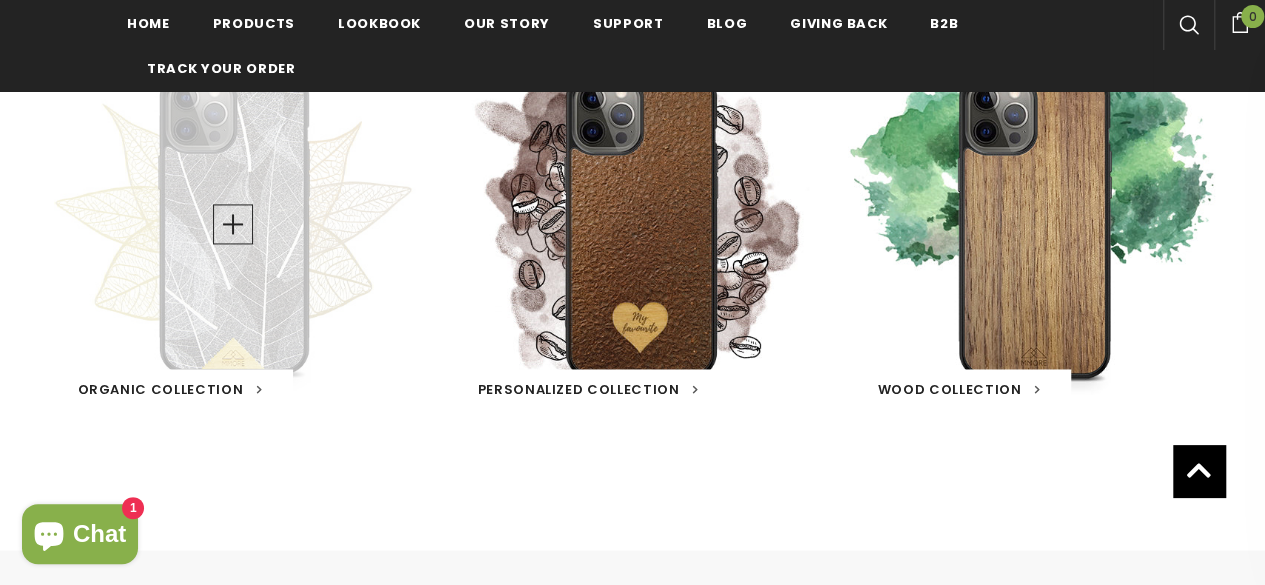 click on "Organic Collection
15 products" at bounding box center (233, 224) 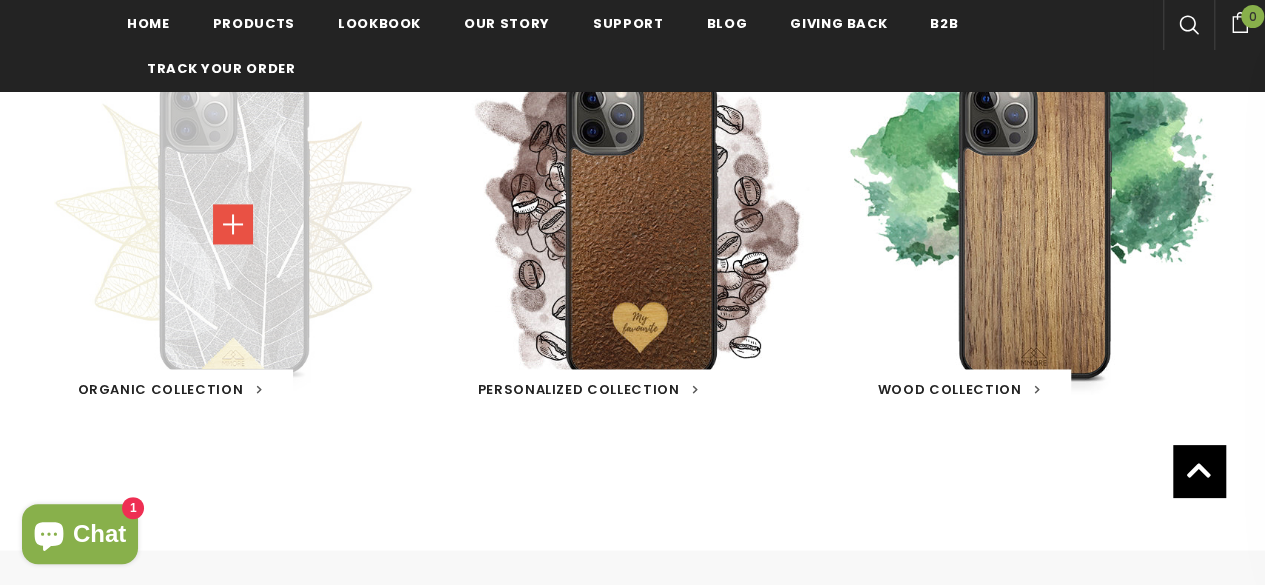 click at bounding box center [233, 224] 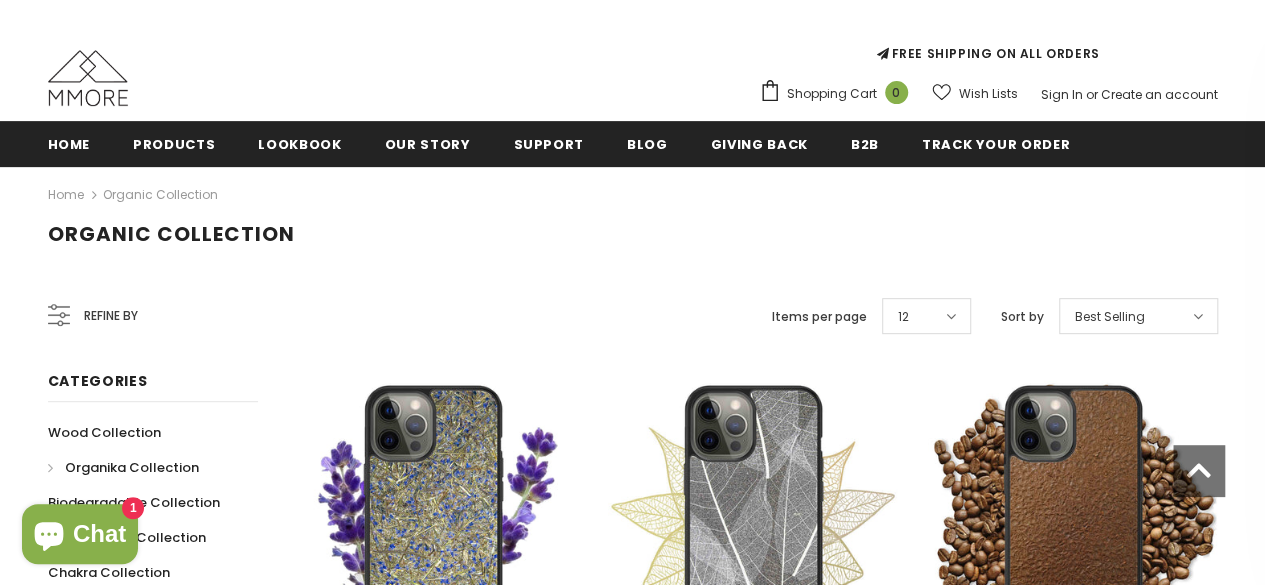 scroll, scrollTop: 400, scrollLeft: 0, axis: vertical 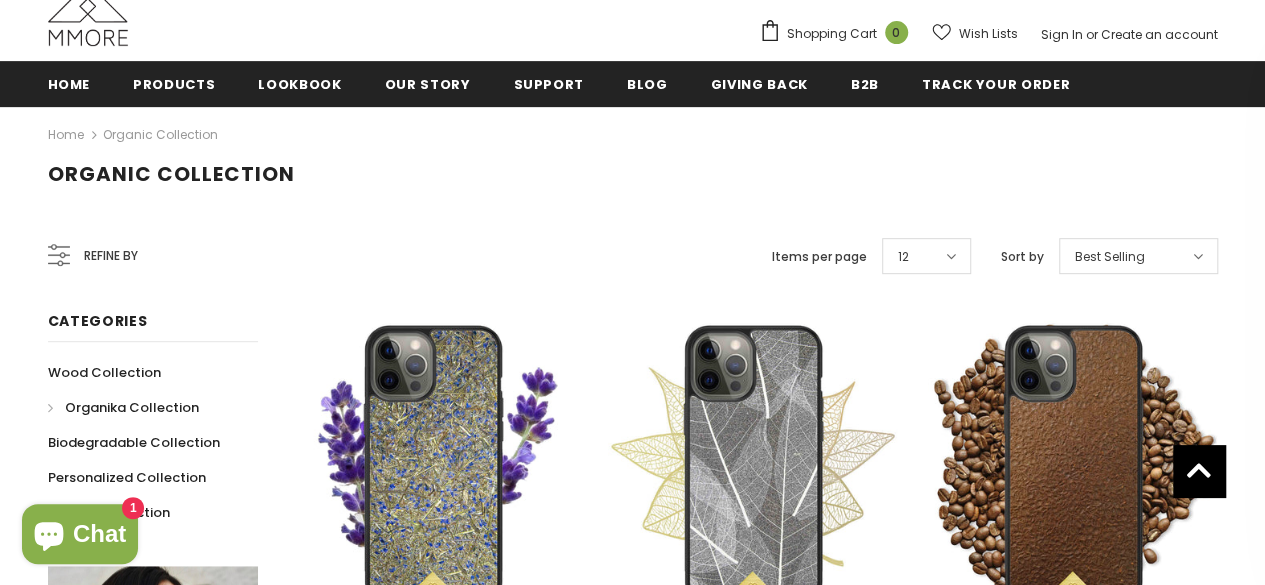 click on "Refine by" at bounding box center [111, 256] 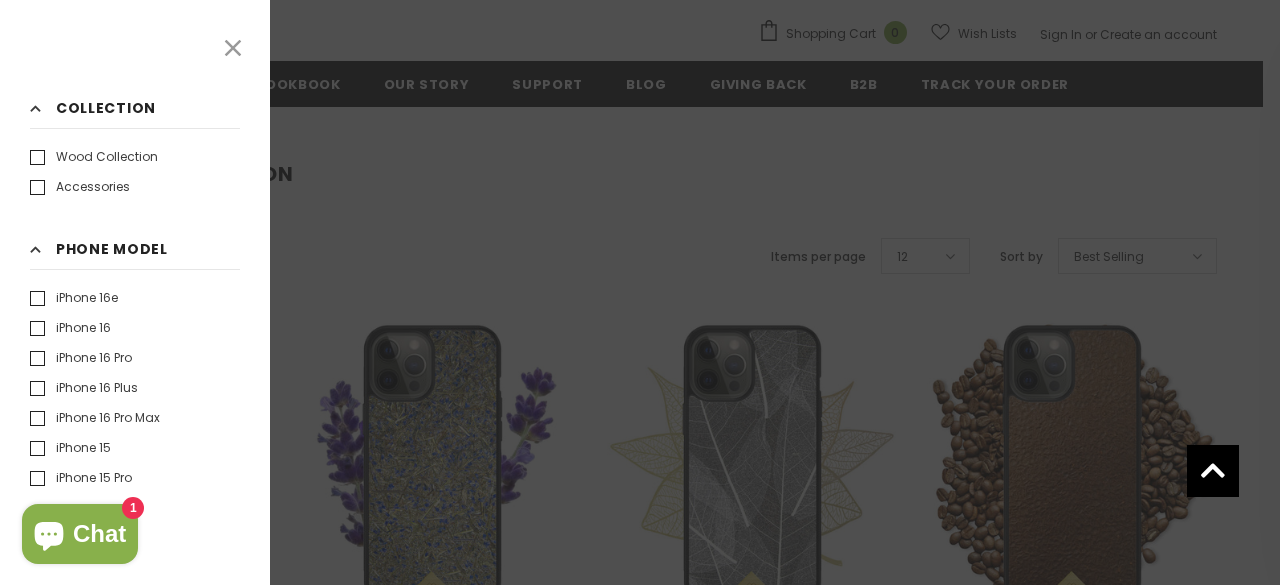 click on "iPhone 16e" at bounding box center (74, 298) 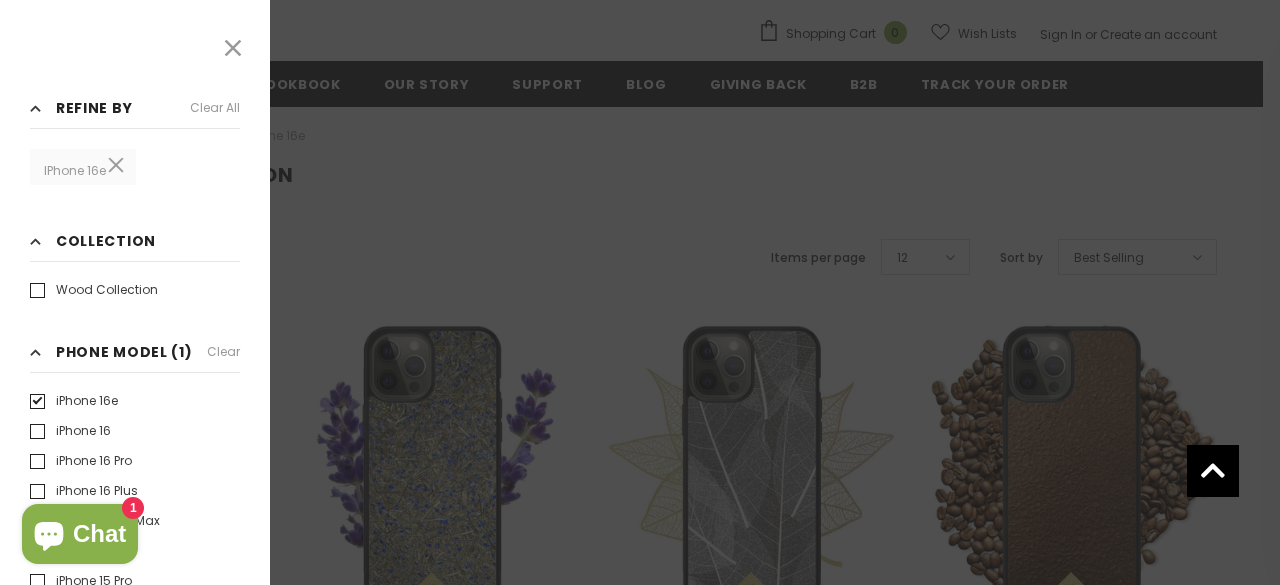 click 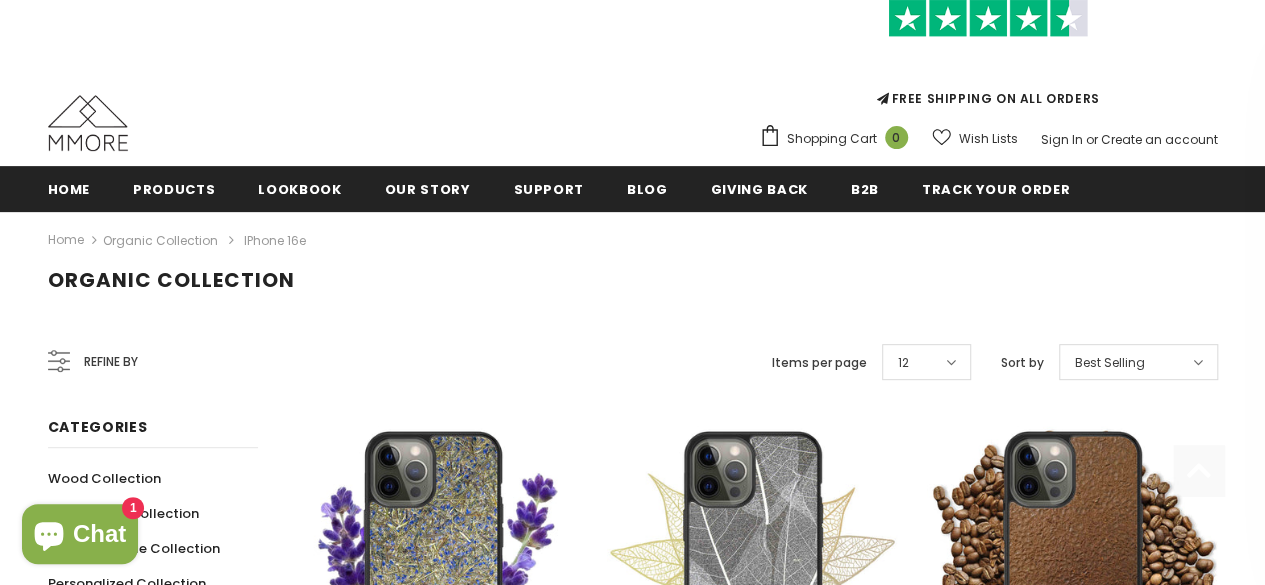 scroll, scrollTop: 300, scrollLeft: 0, axis: vertical 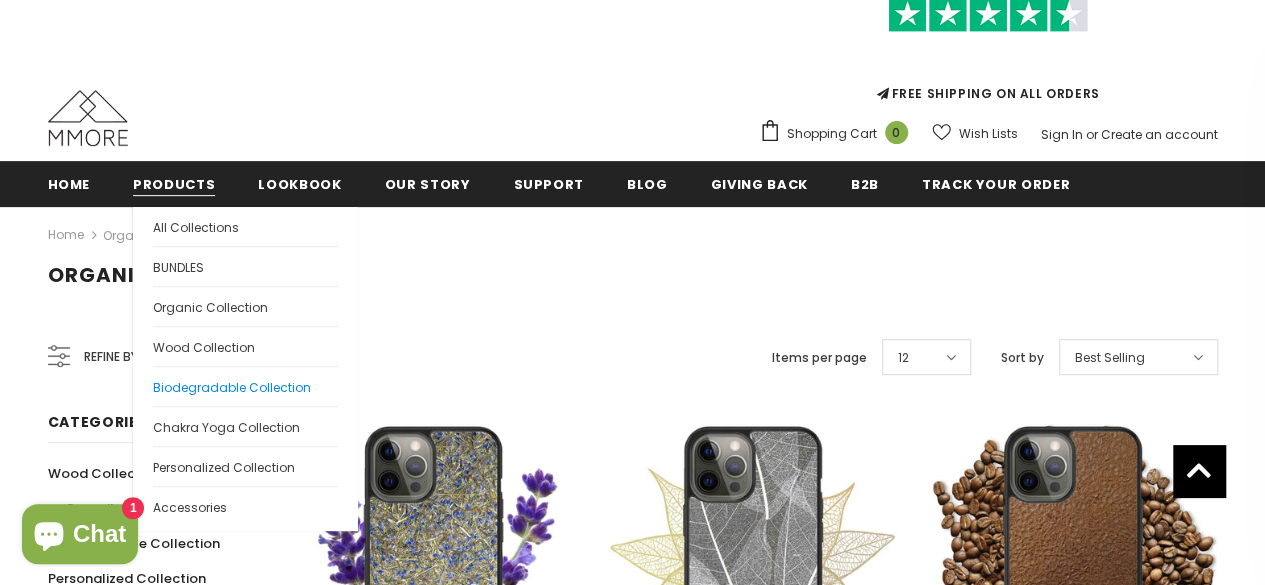 click on "Biodegradable Collection" at bounding box center (232, 387) 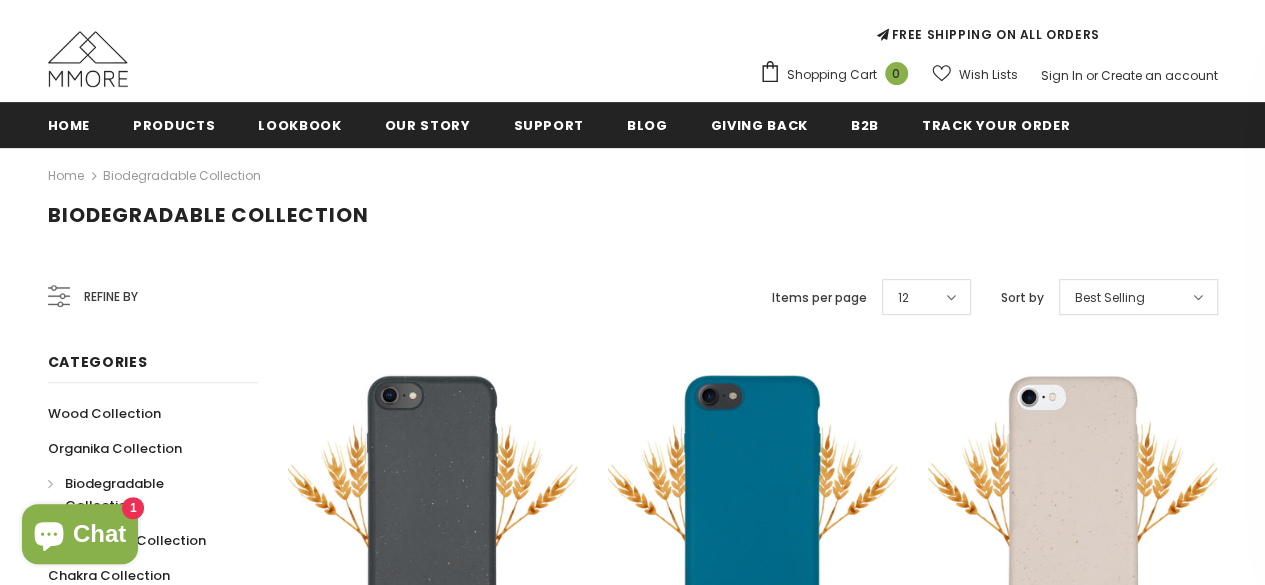 scroll, scrollTop: 400, scrollLeft: 0, axis: vertical 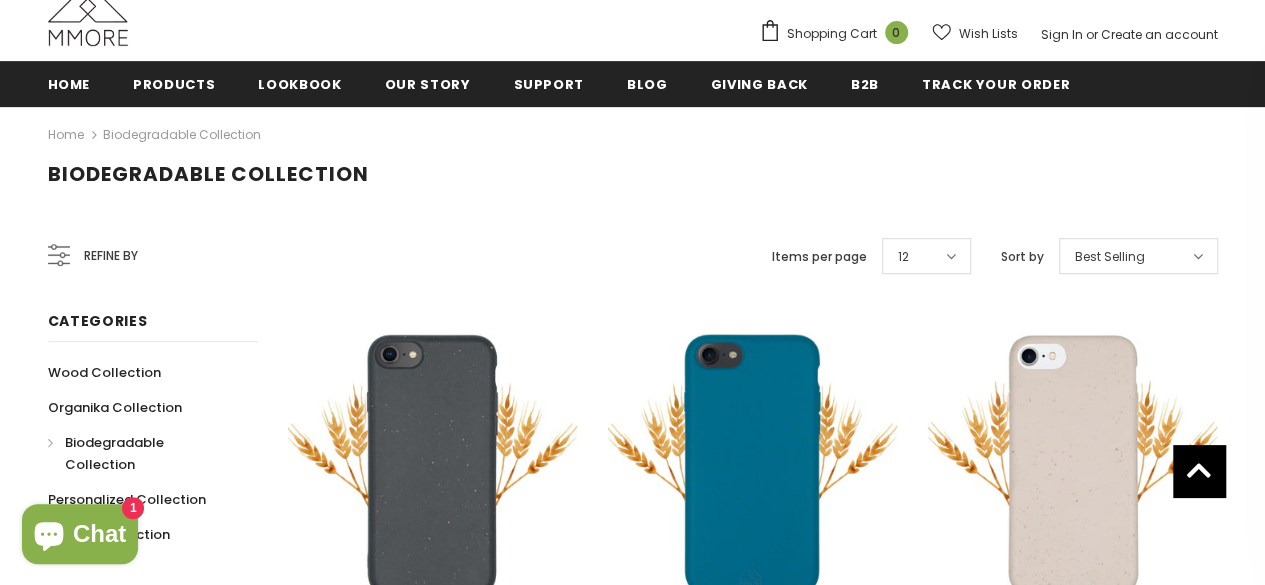 click on "Refine by" at bounding box center [111, 256] 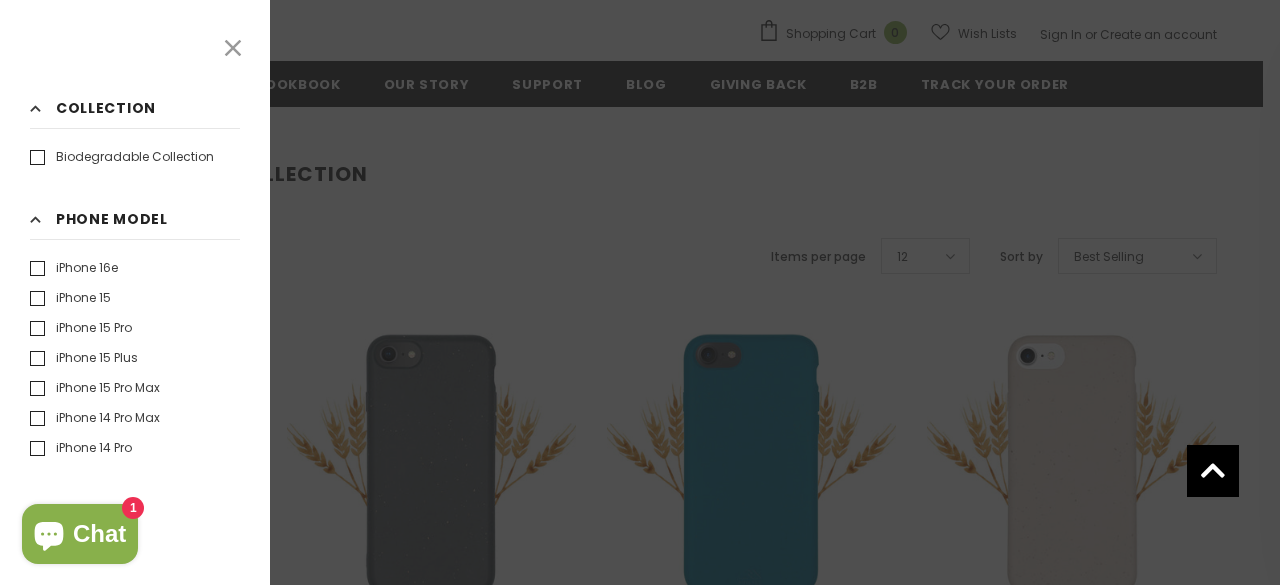 click on "iPhone 16e" at bounding box center (74, 268) 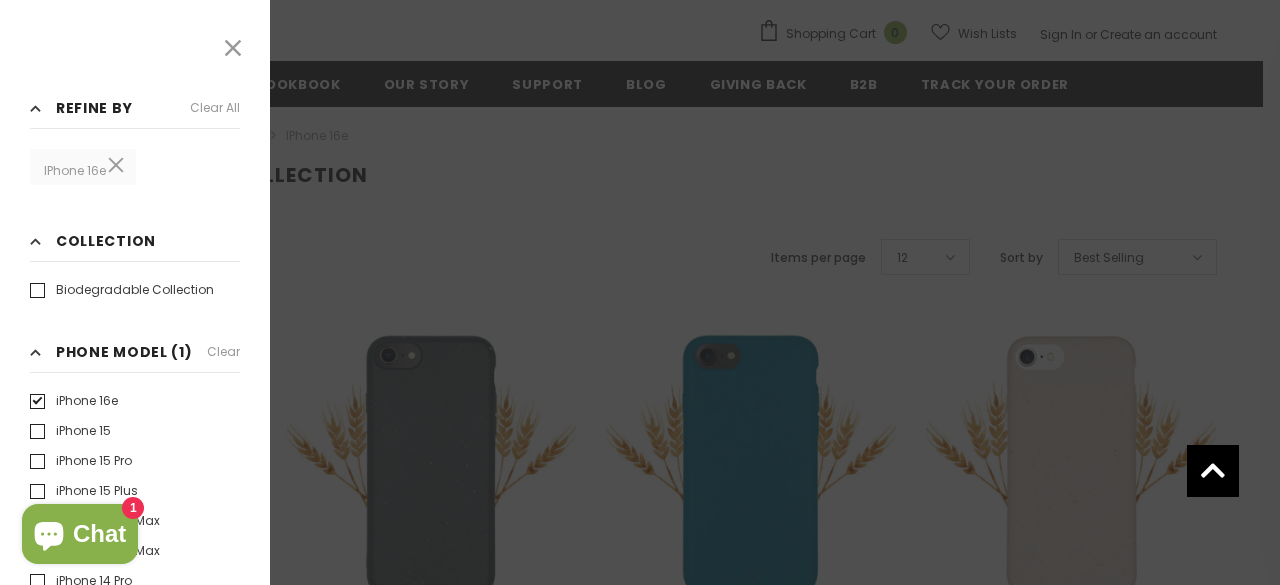 click 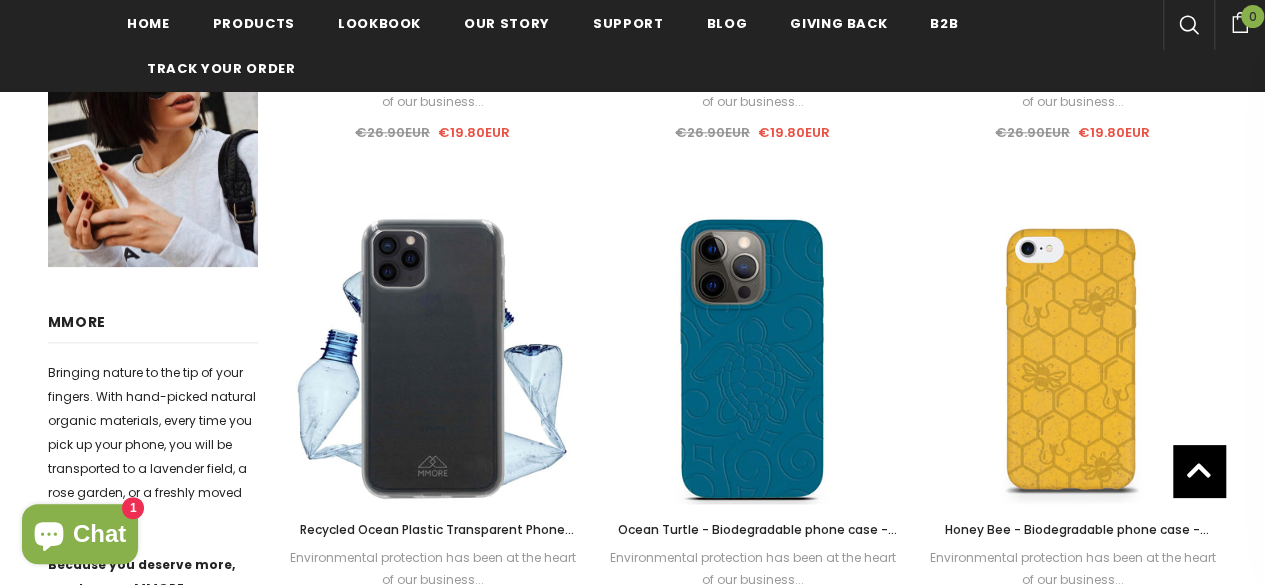 scroll, scrollTop: 1105, scrollLeft: 0, axis: vertical 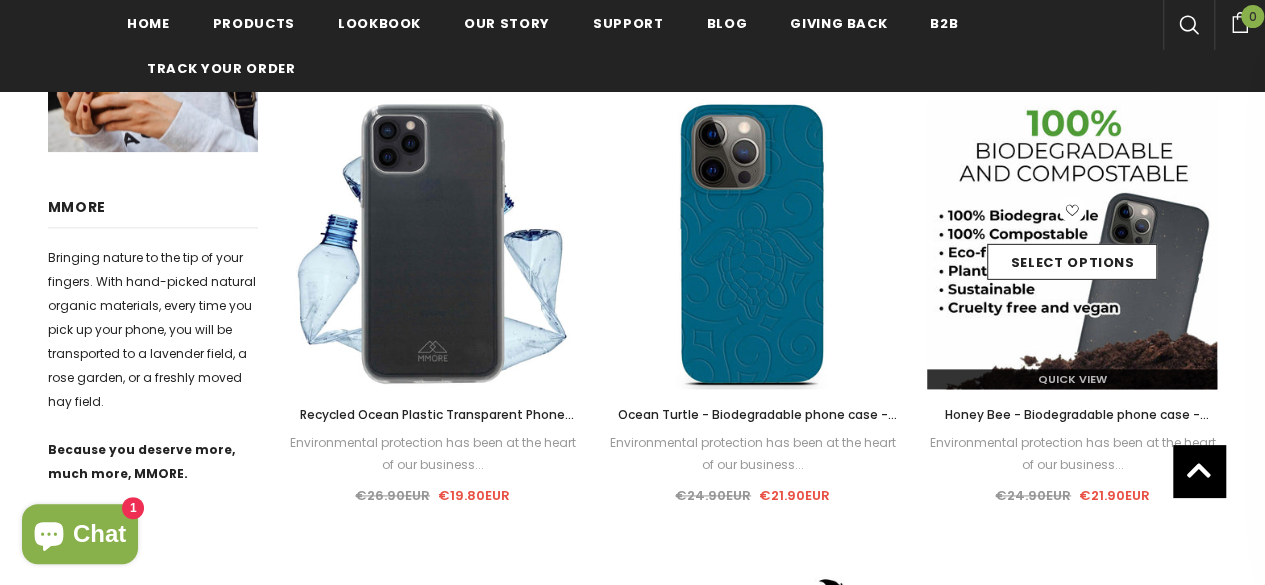 click at bounding box center (1072, 244) 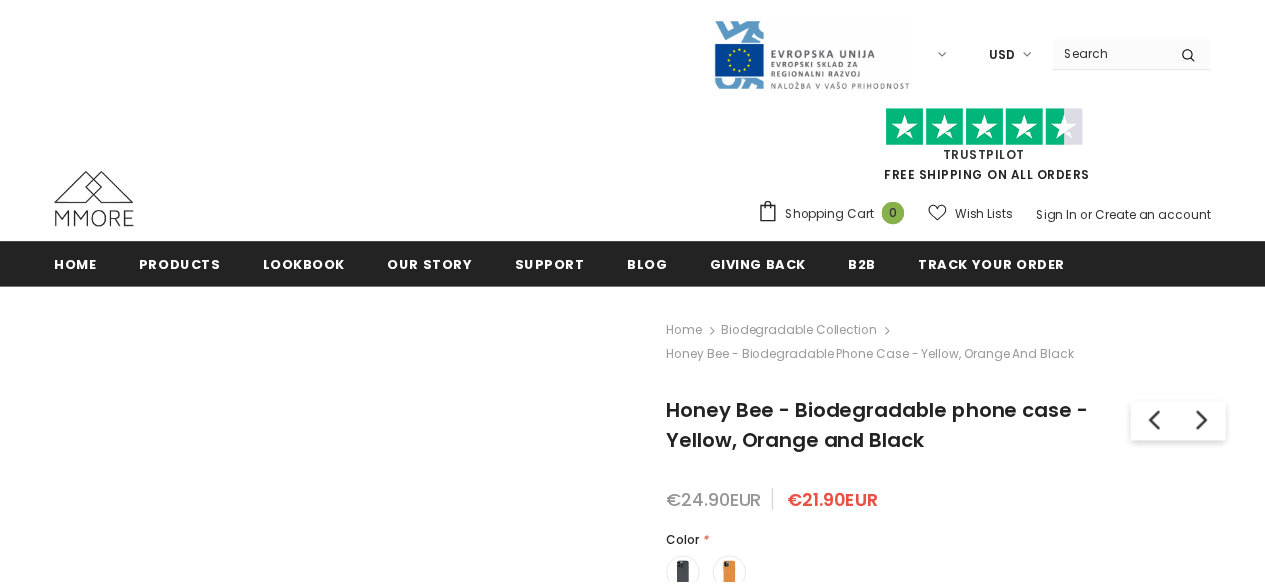 scroll, scrollTop: 0, scrollLeft: 0, axis: both 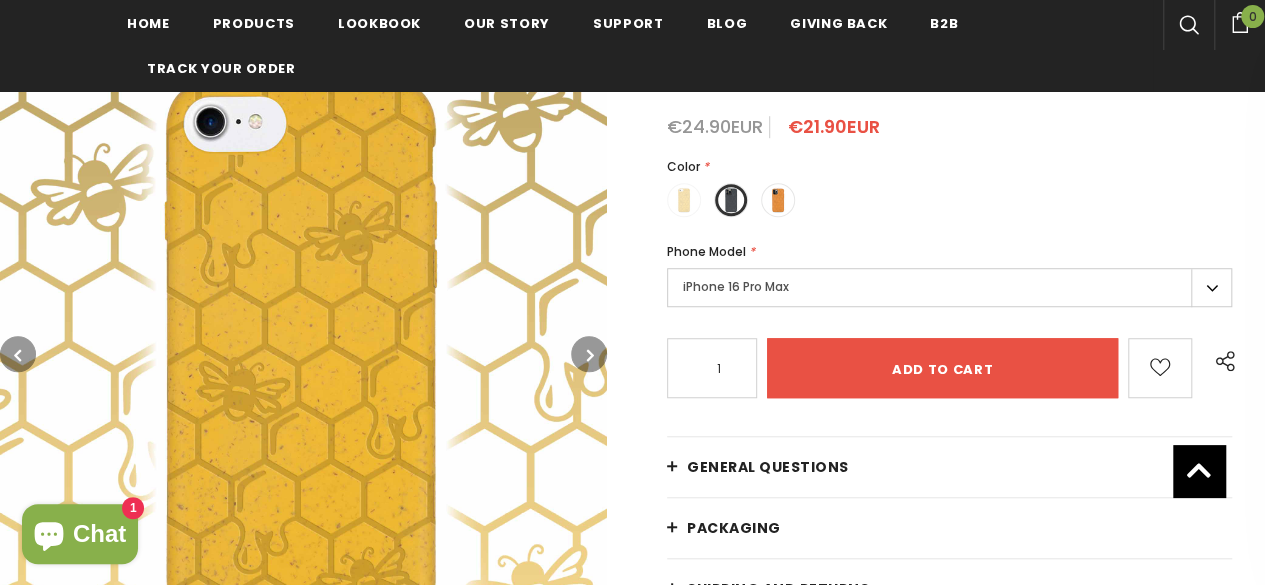 click on "iPhone 16 Pro Max" at bounding box center [949, 287] 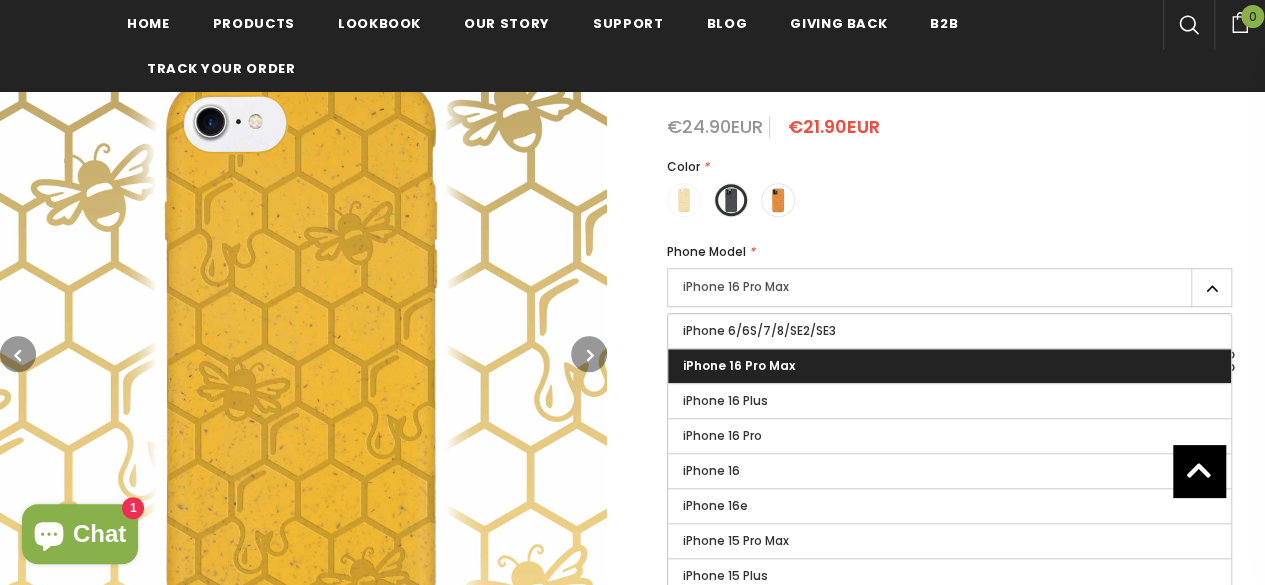 click on "iPhone 16e" at bounding box center (949, 506) 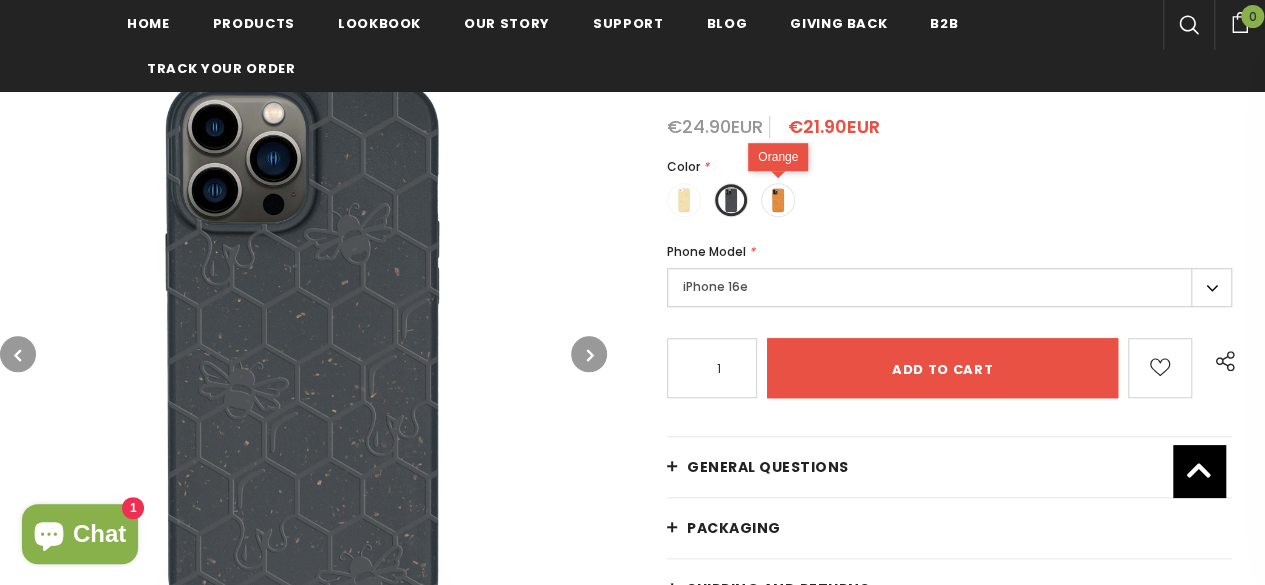 click at bounding box center (778, 200) 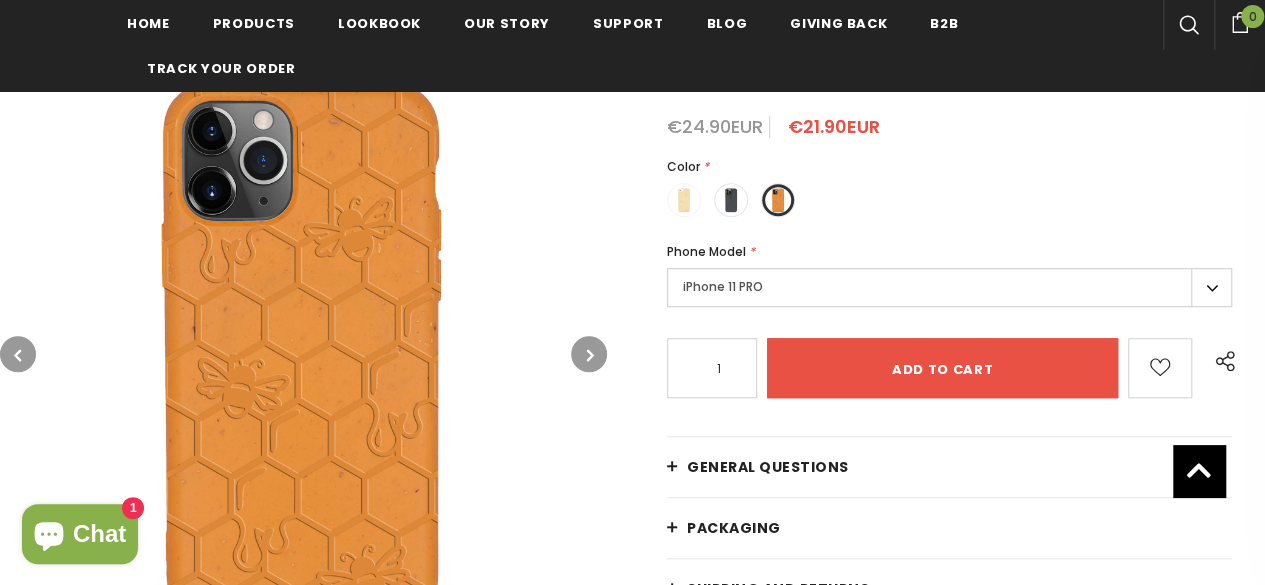 click on "iPhone 11 PRO" at bounding box center [949, 287] 